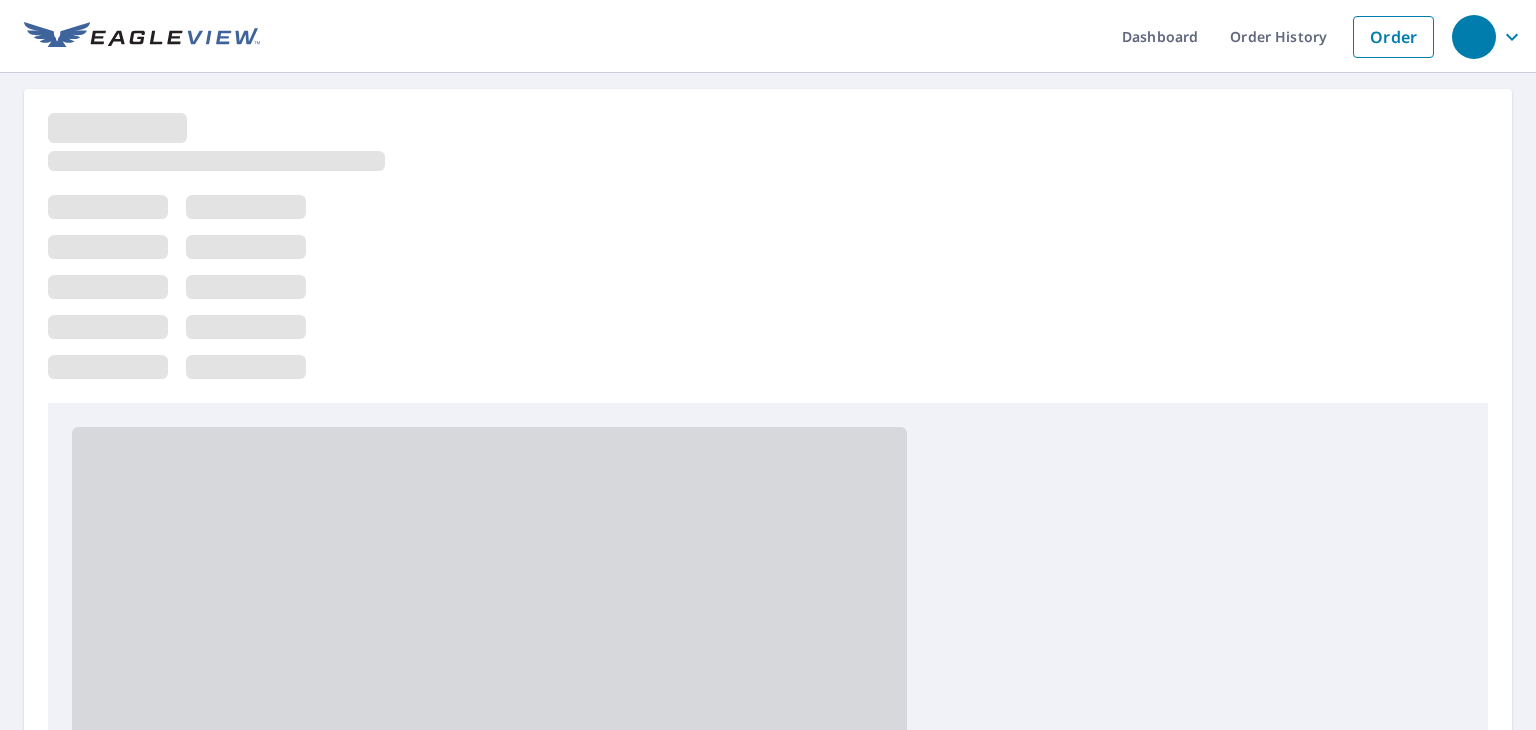 scroll, scrollTop: 0, scrollLeft: 0, axis: both 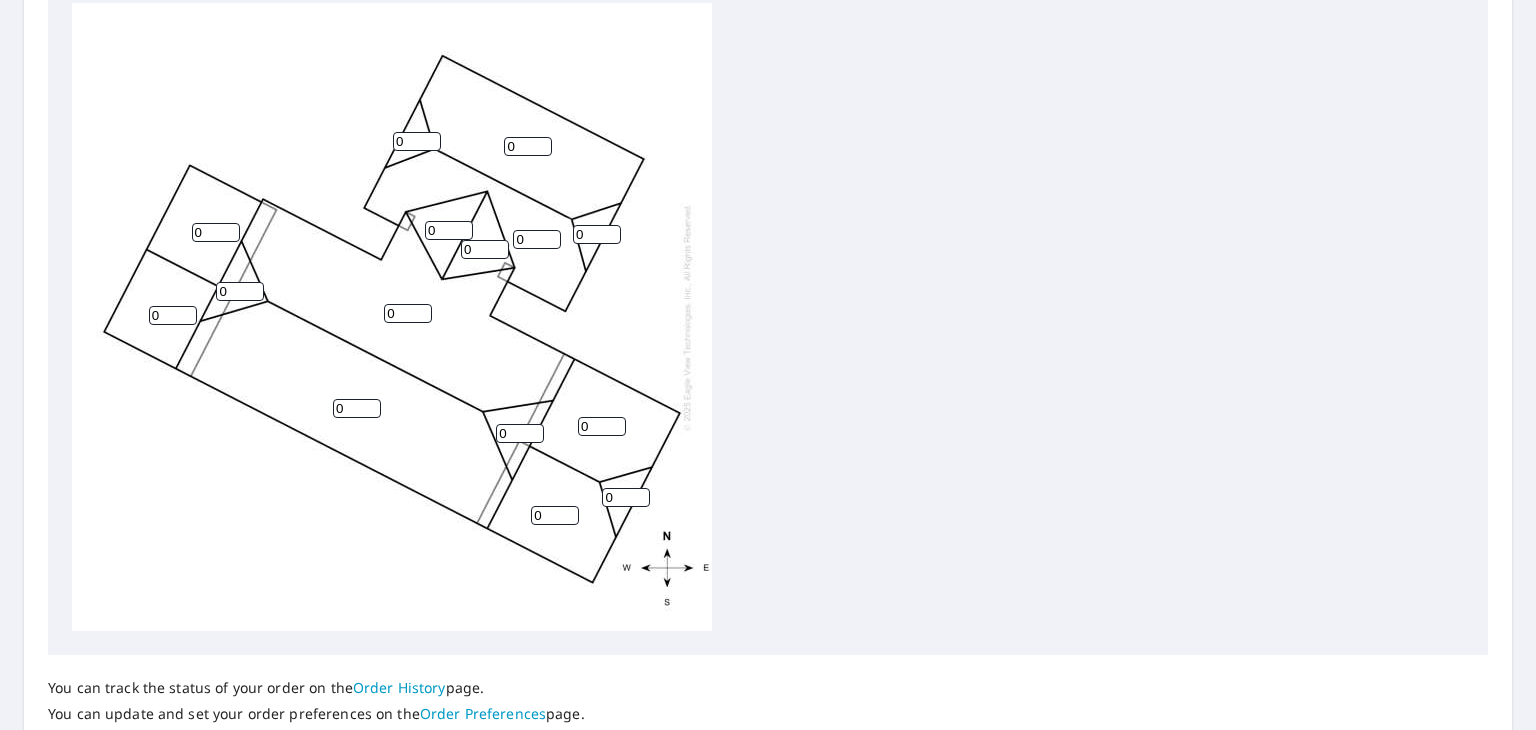 click on "0" at bounding box center [216, 232] 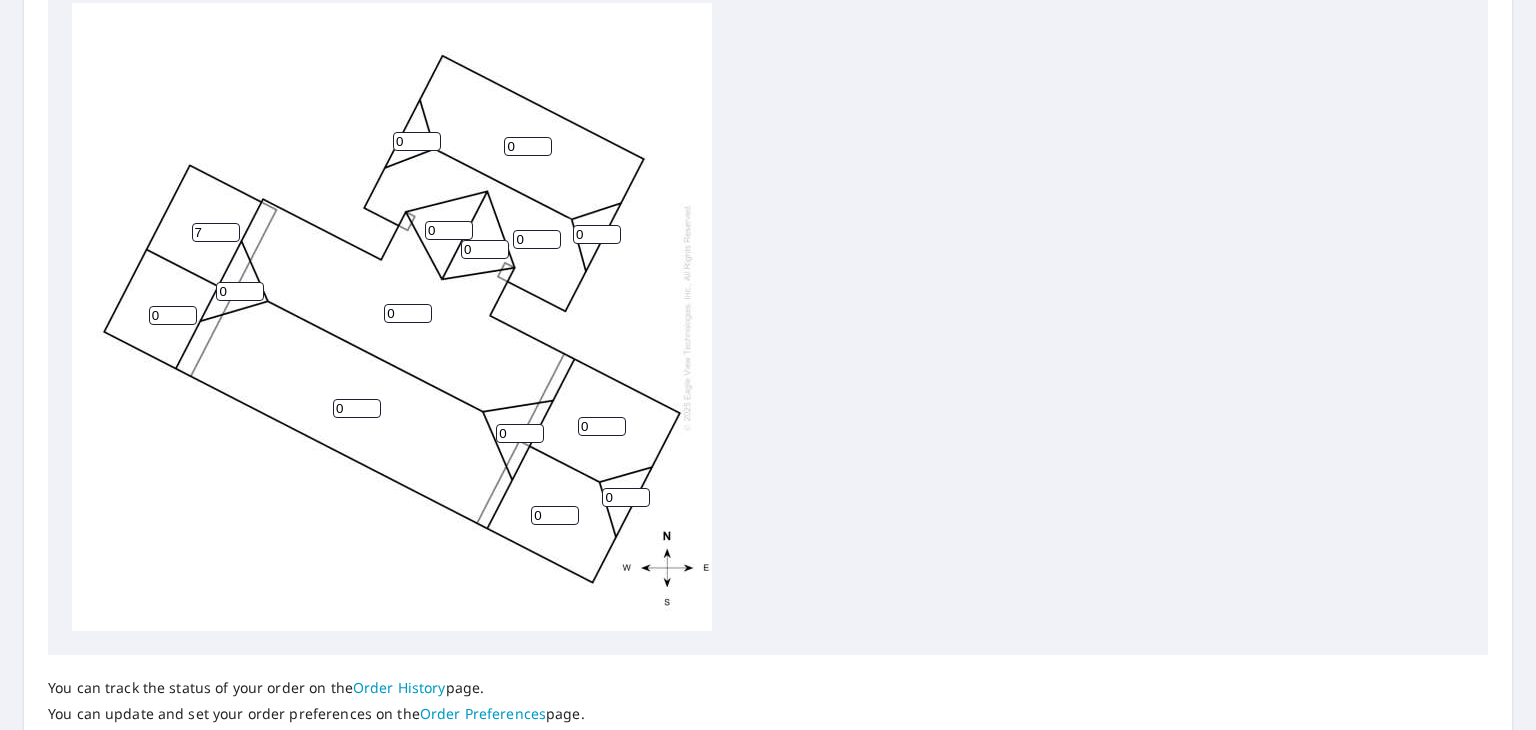type on "7" 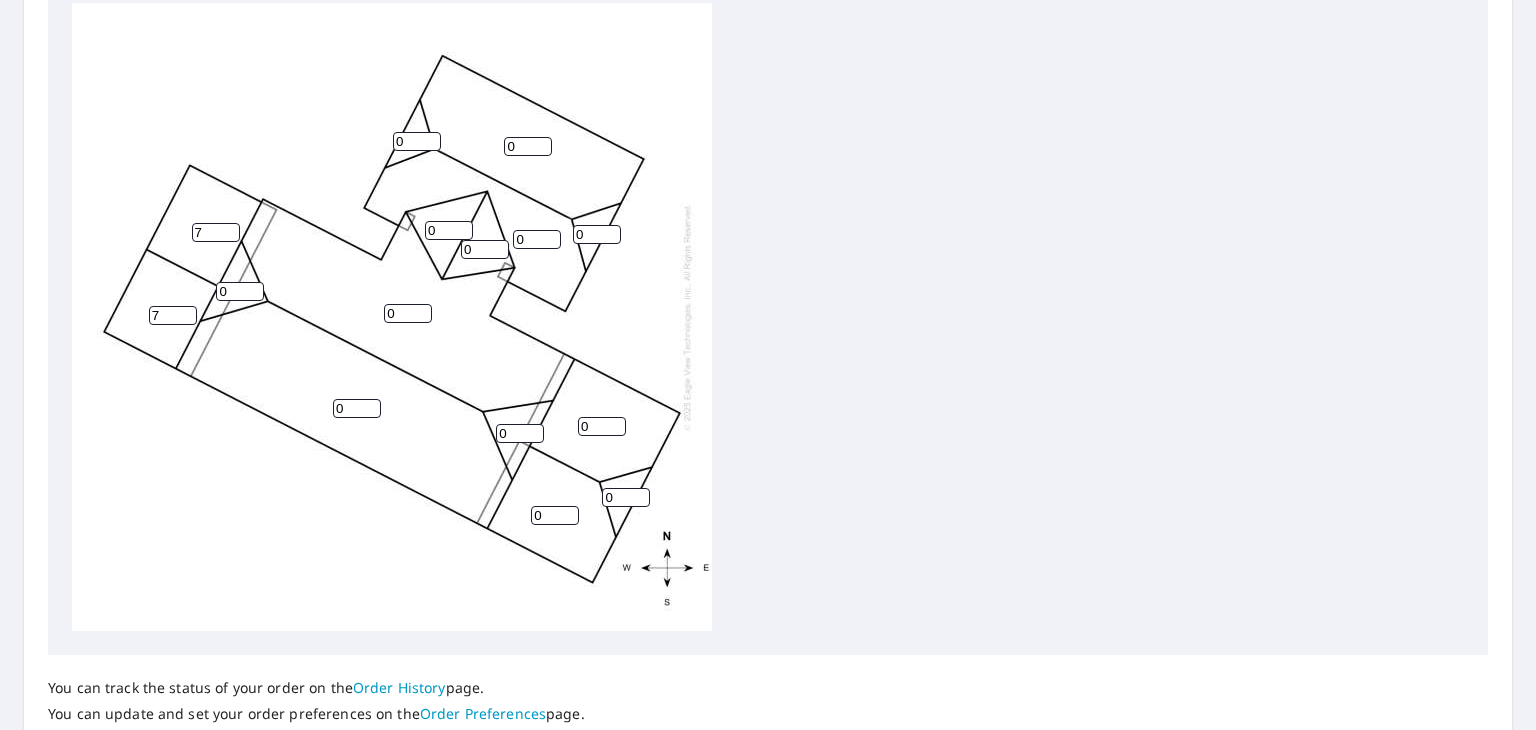 type on "7" 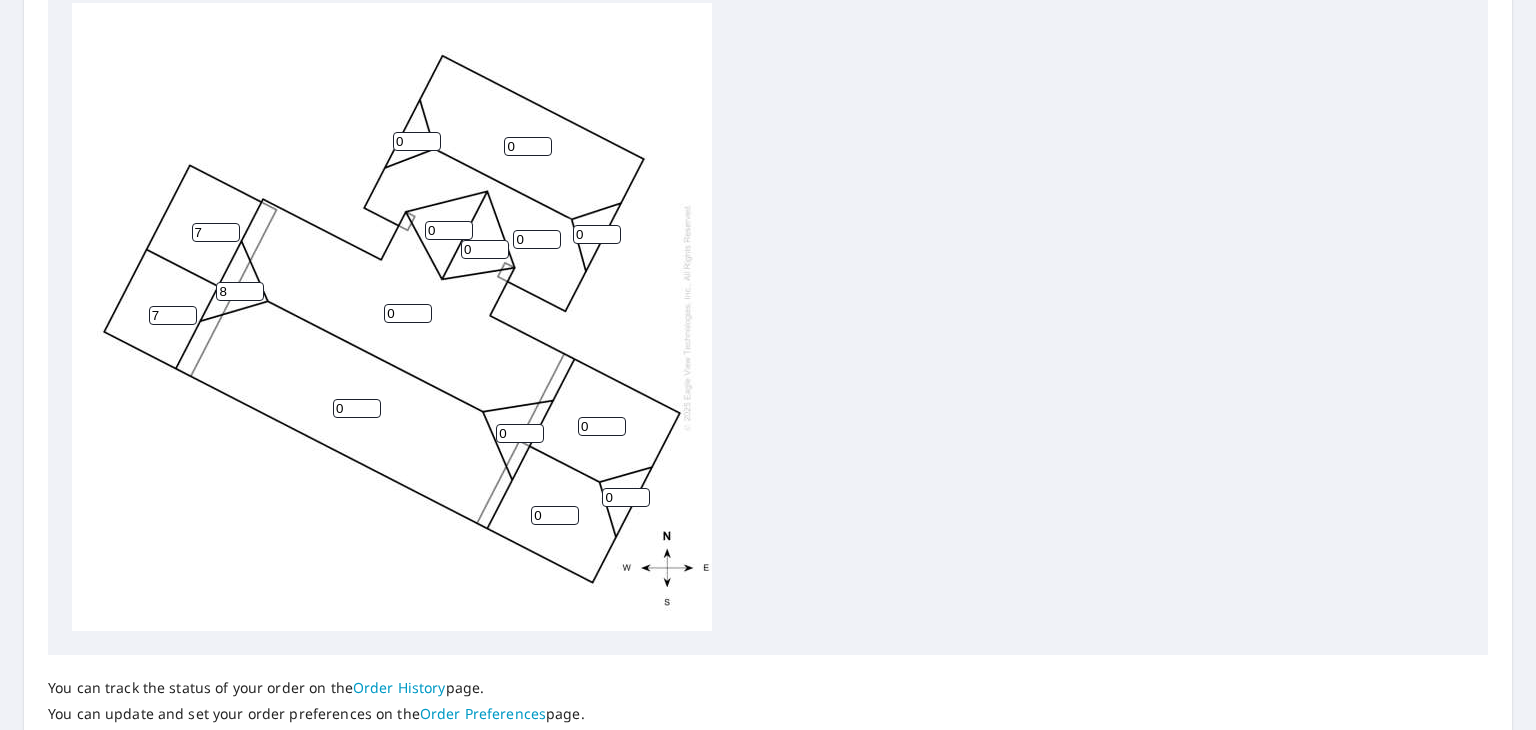 type on "8" 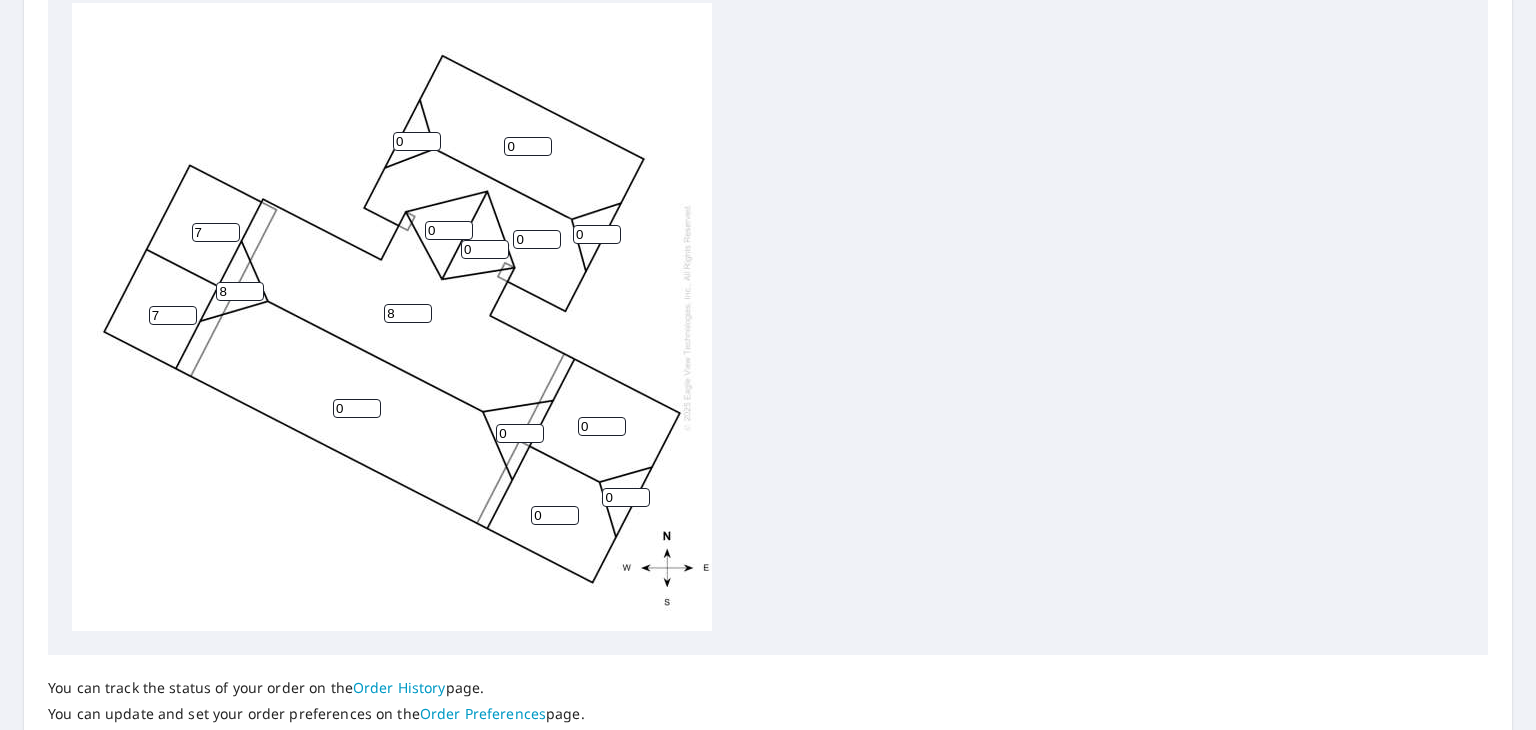 type on "8" 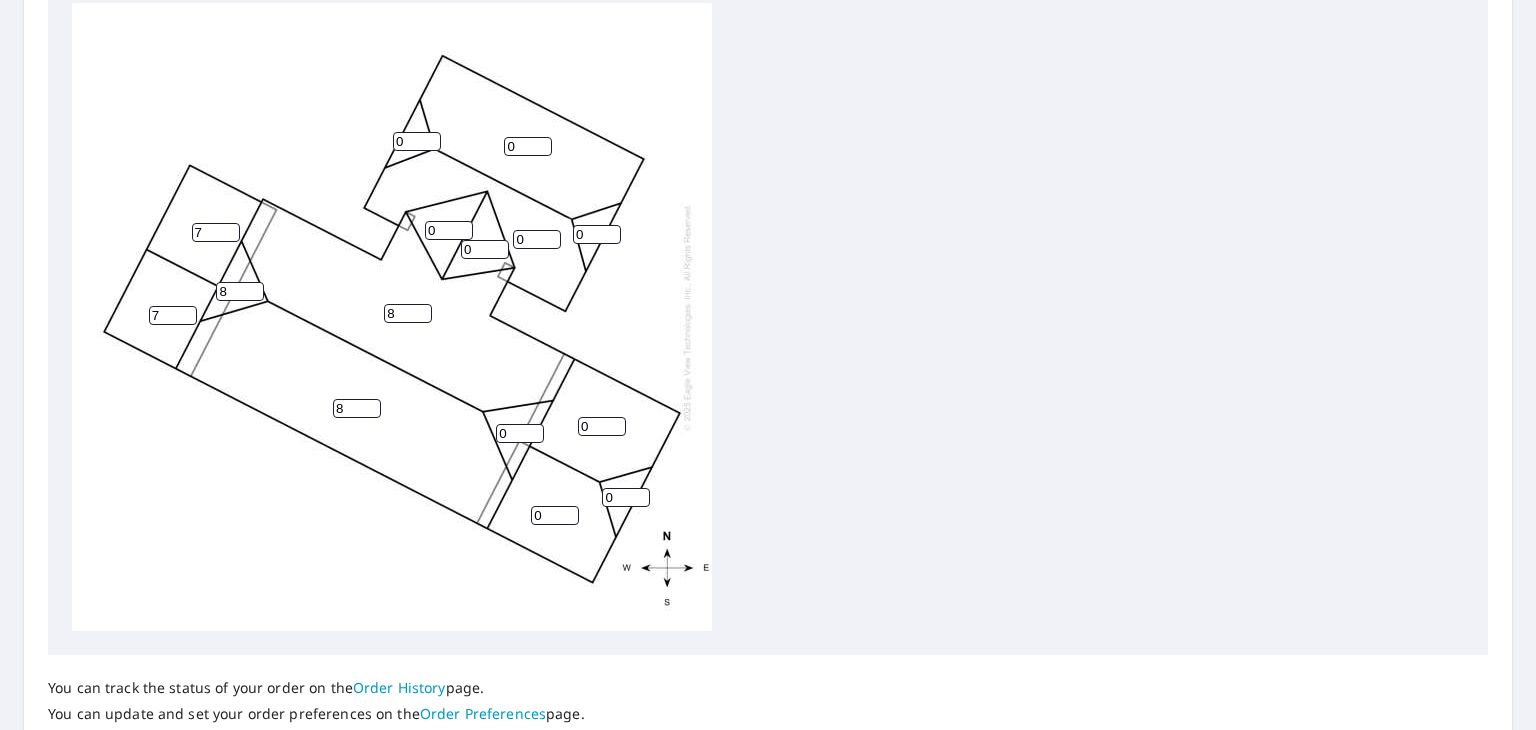 type on "8" 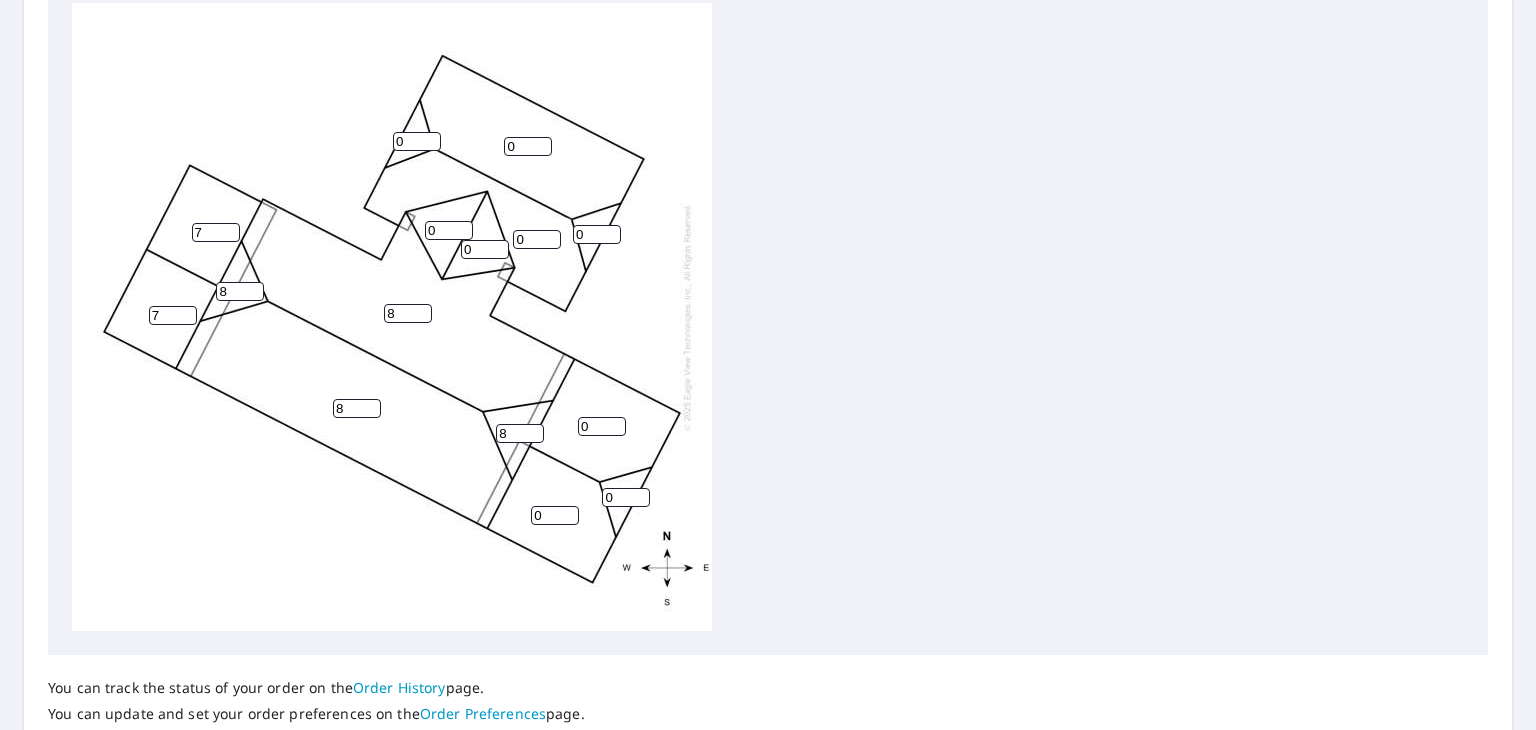 type on "8" 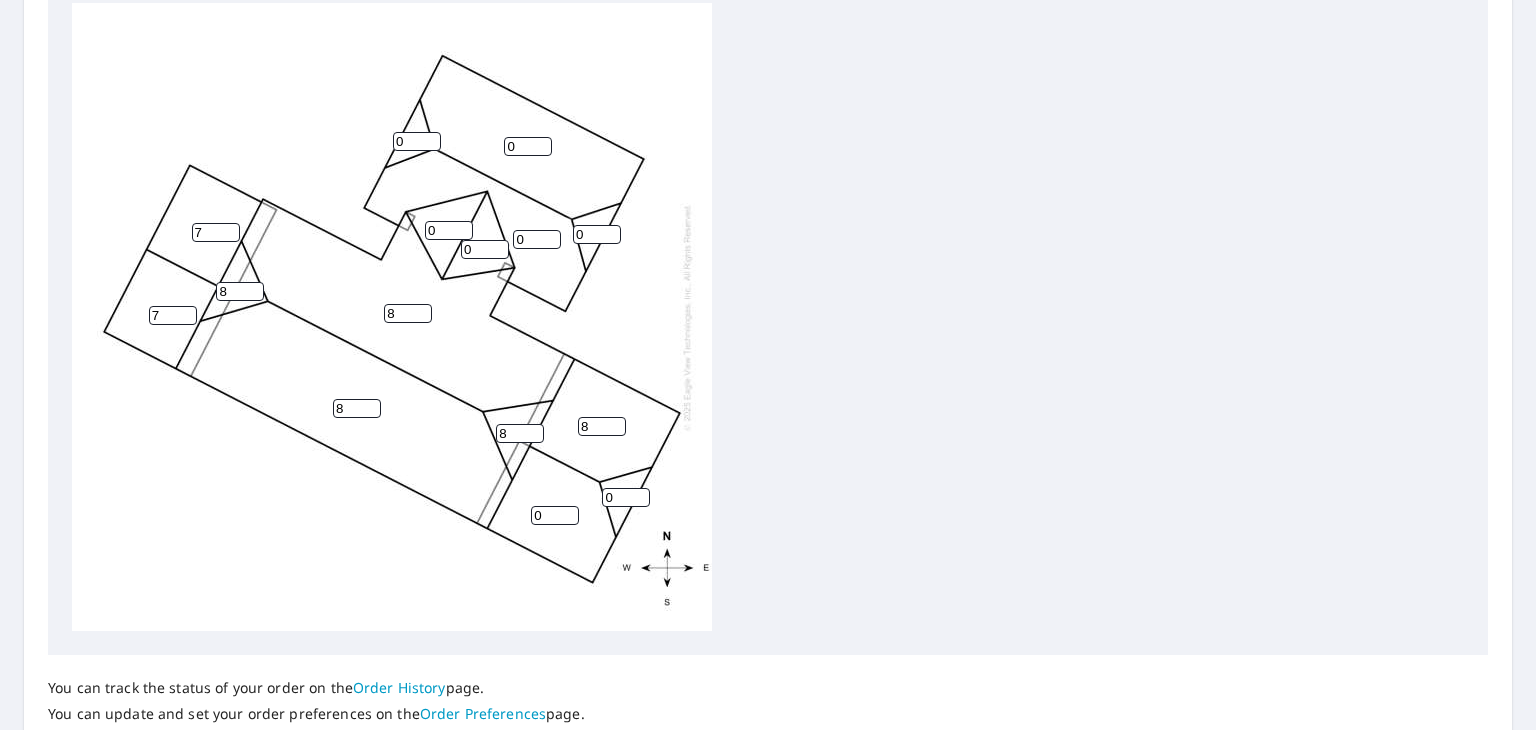 type on "8" 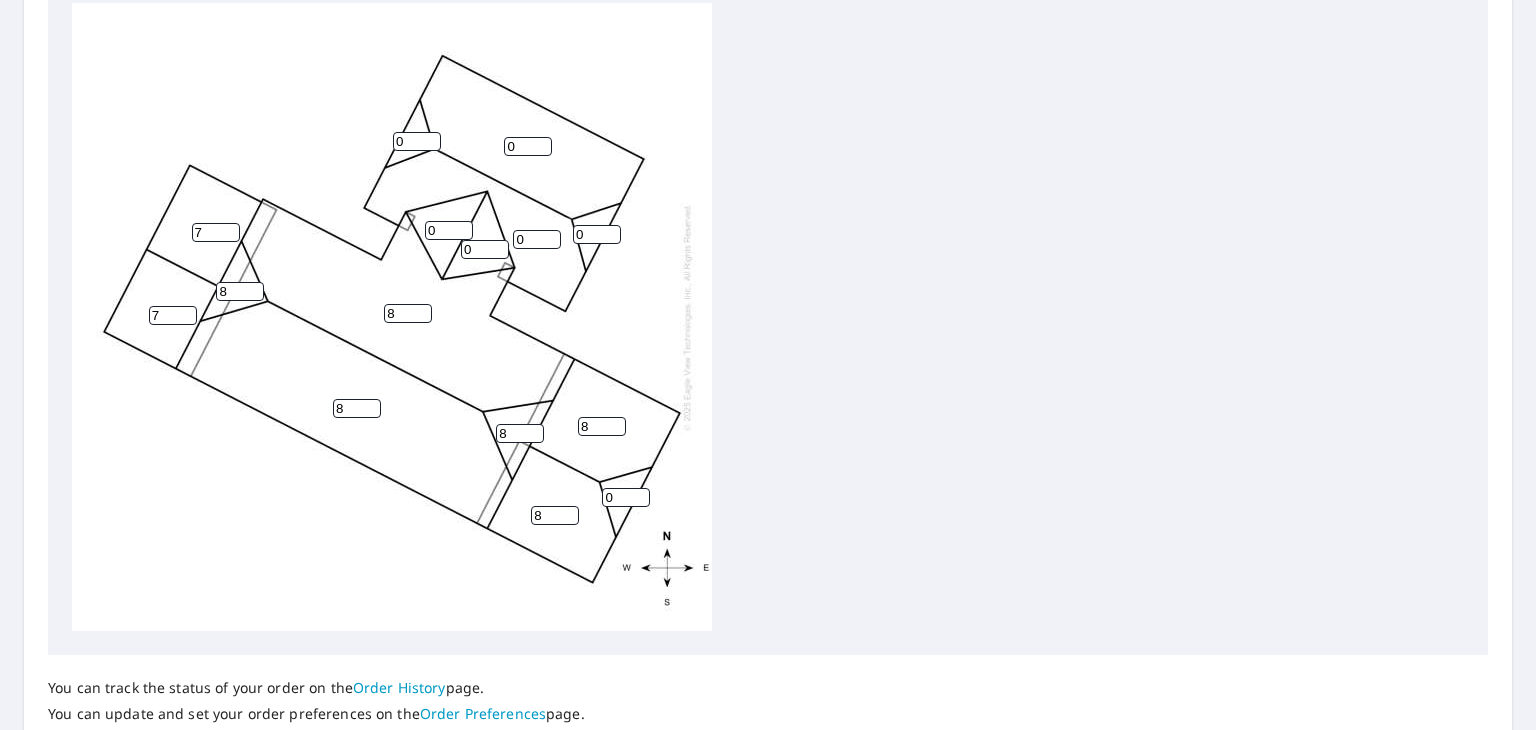 type on "8" 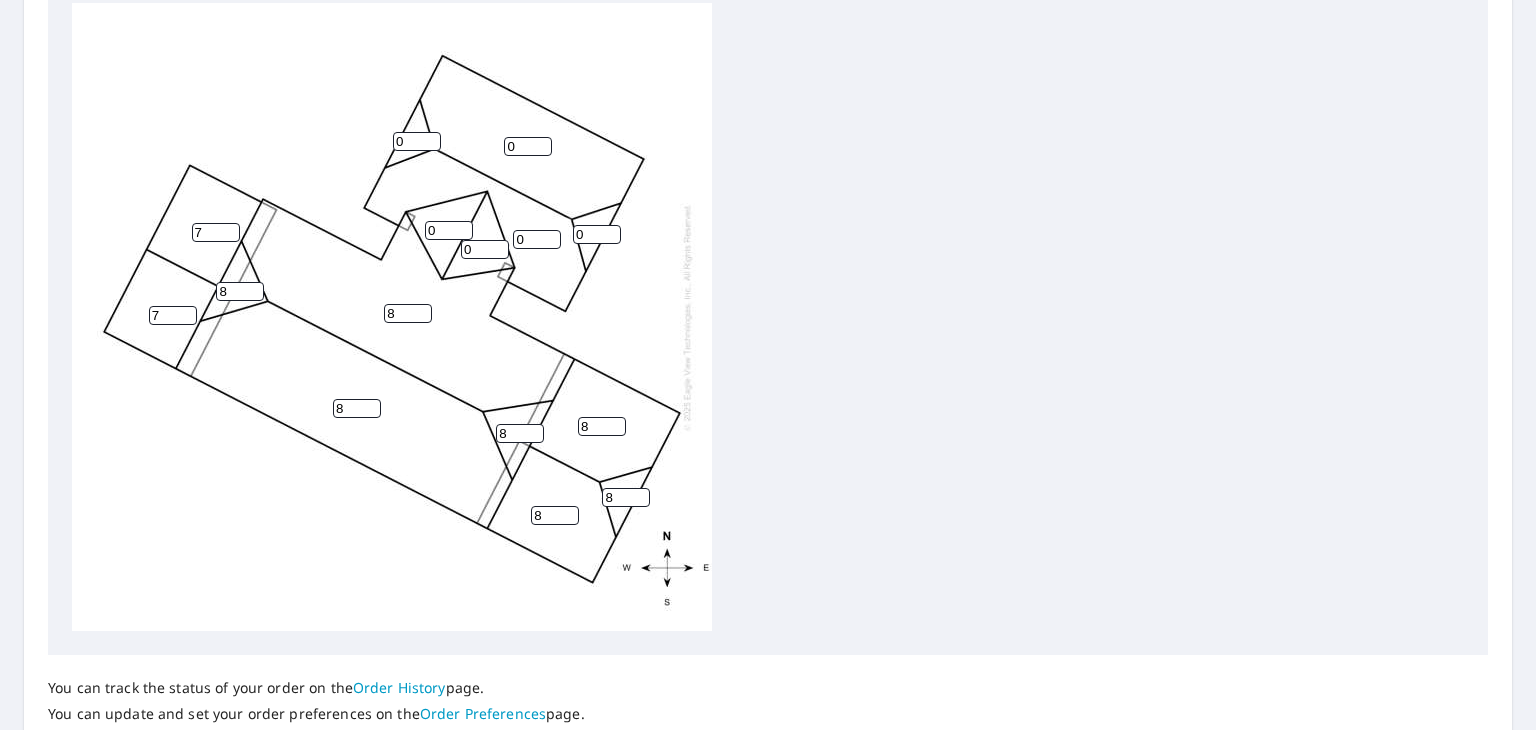 type on "8" 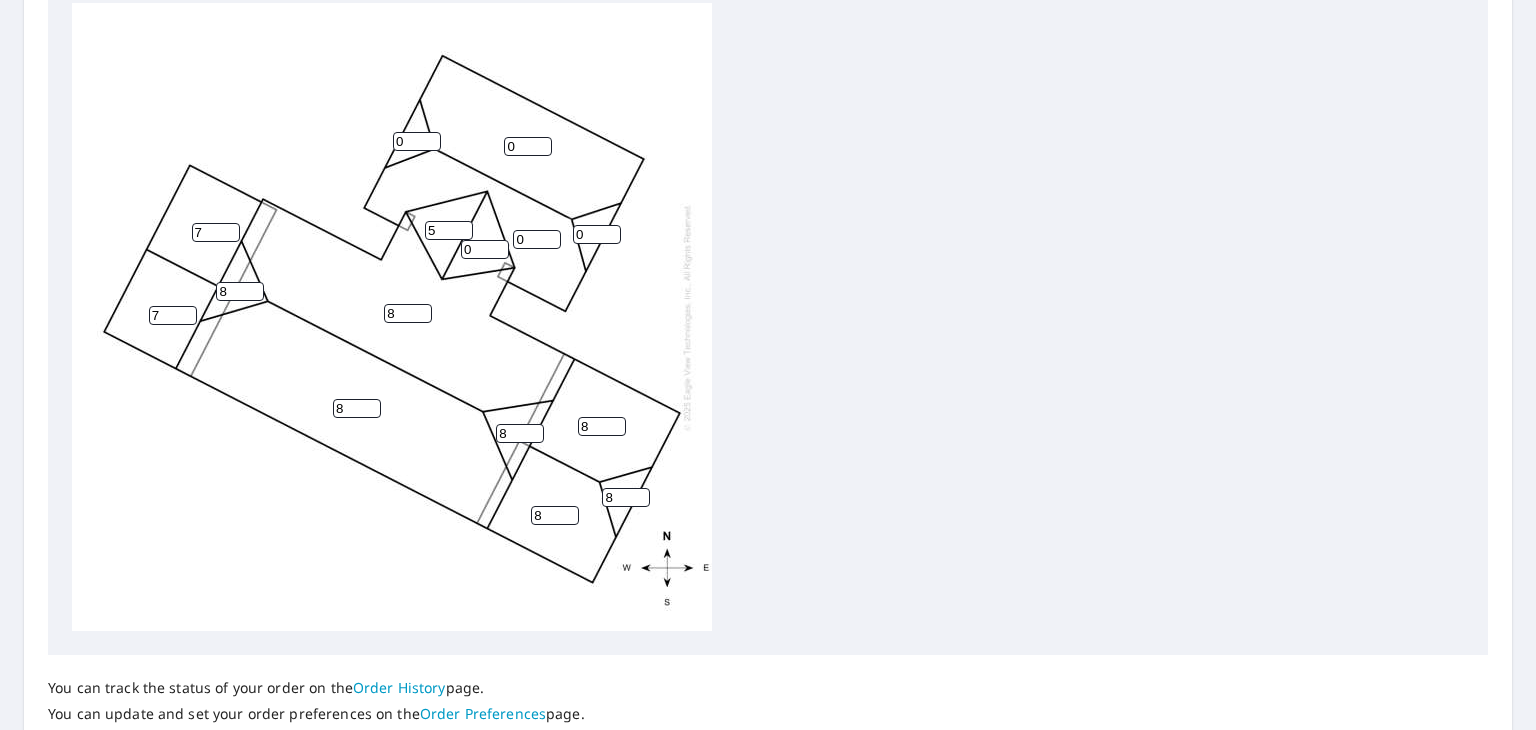 type on "5" 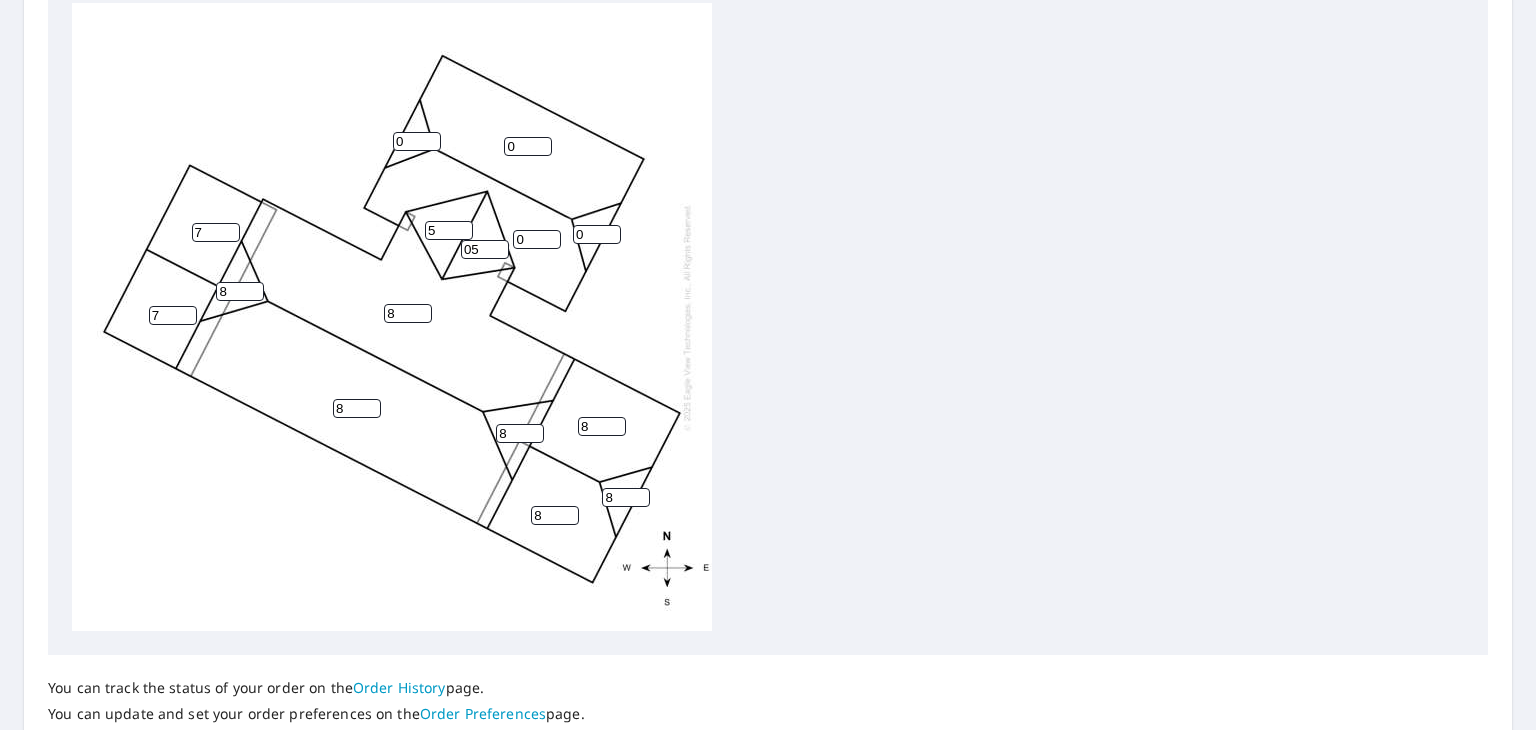 type on "0" 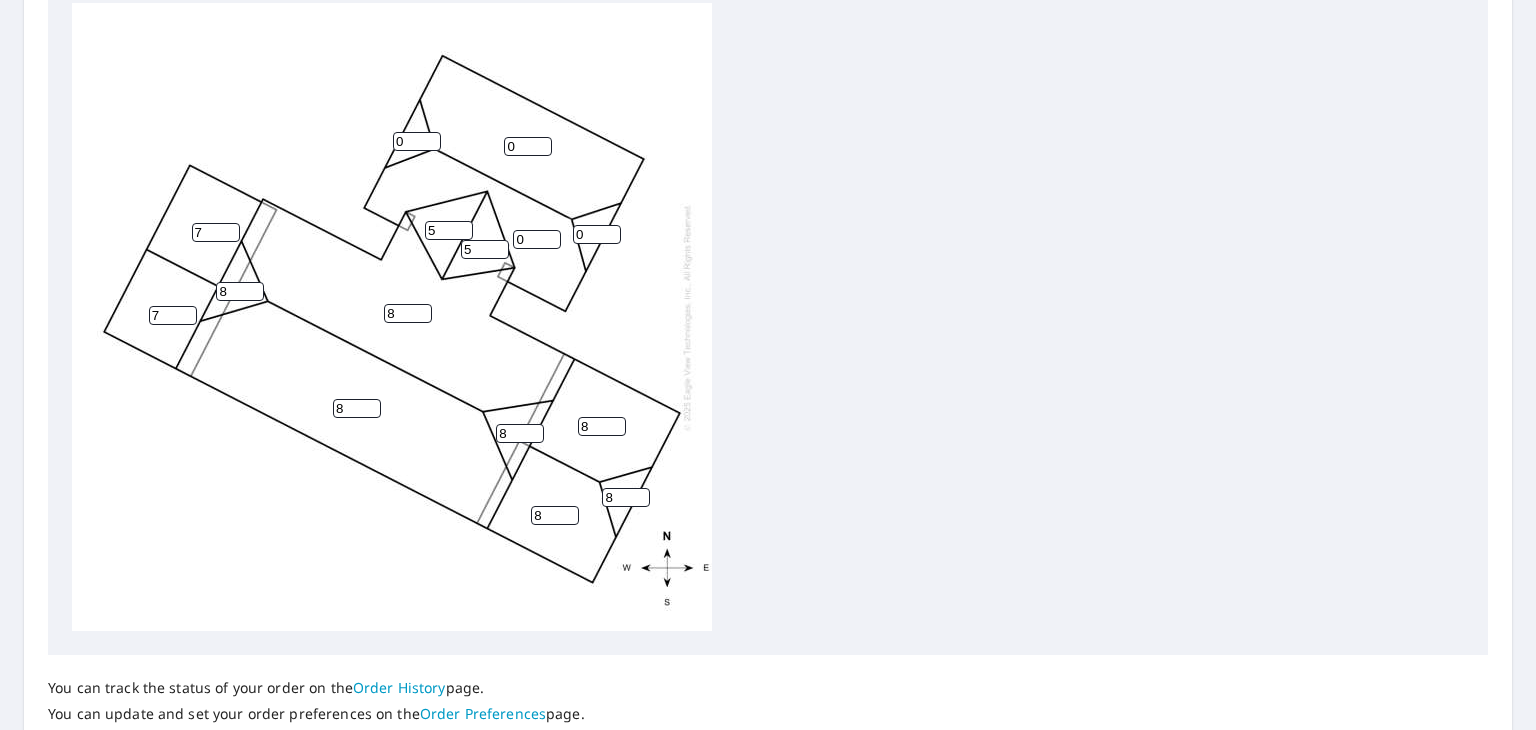 type on "5" 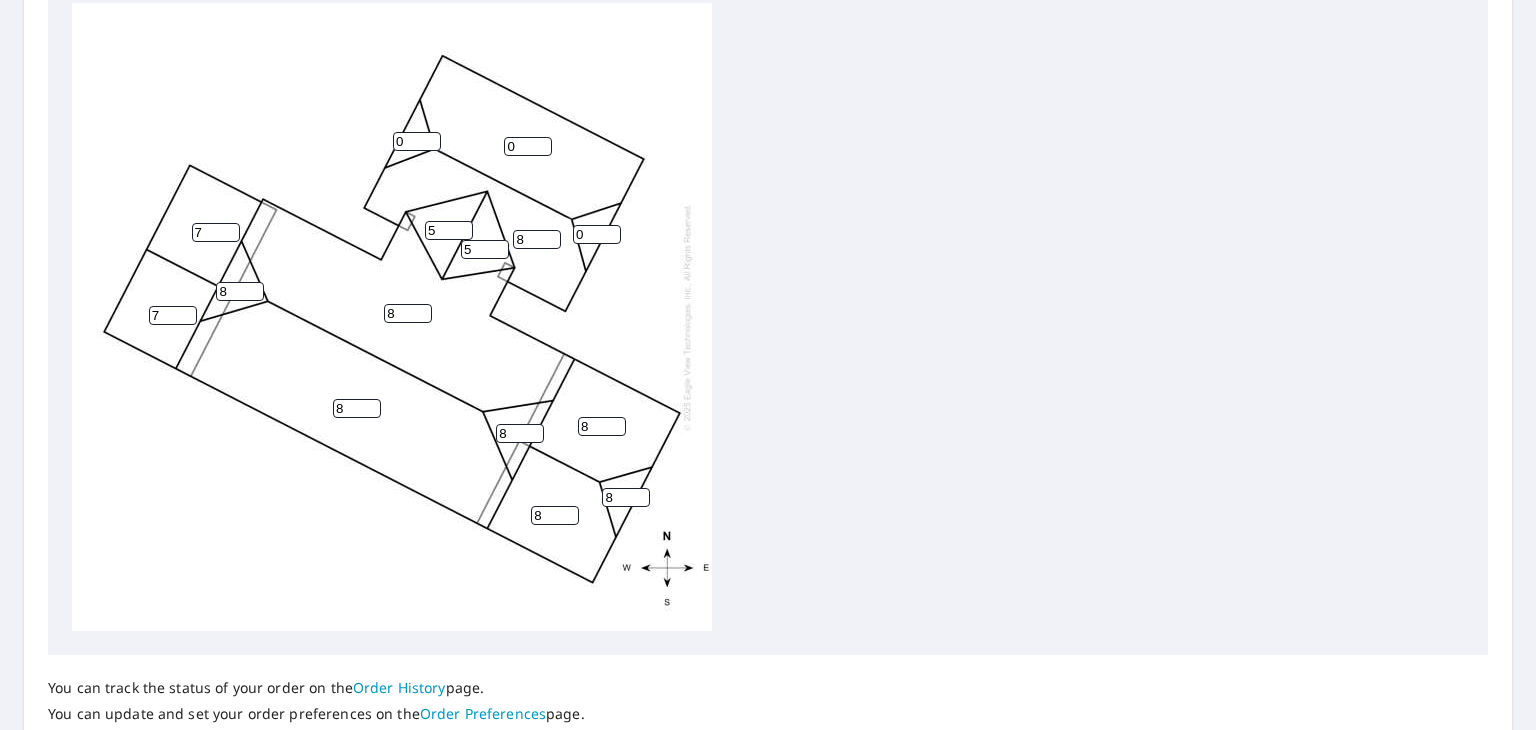 type on "8" 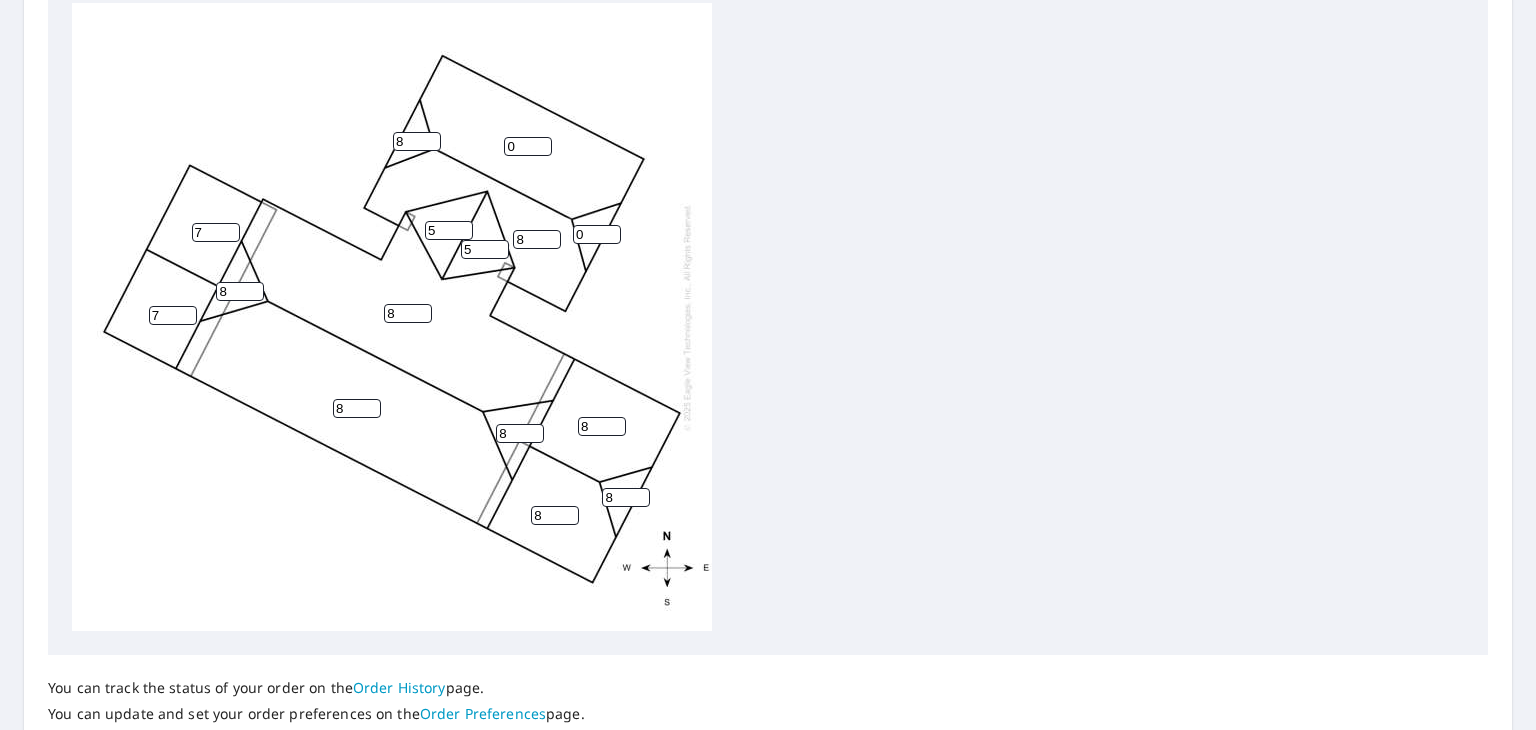 type on "8" 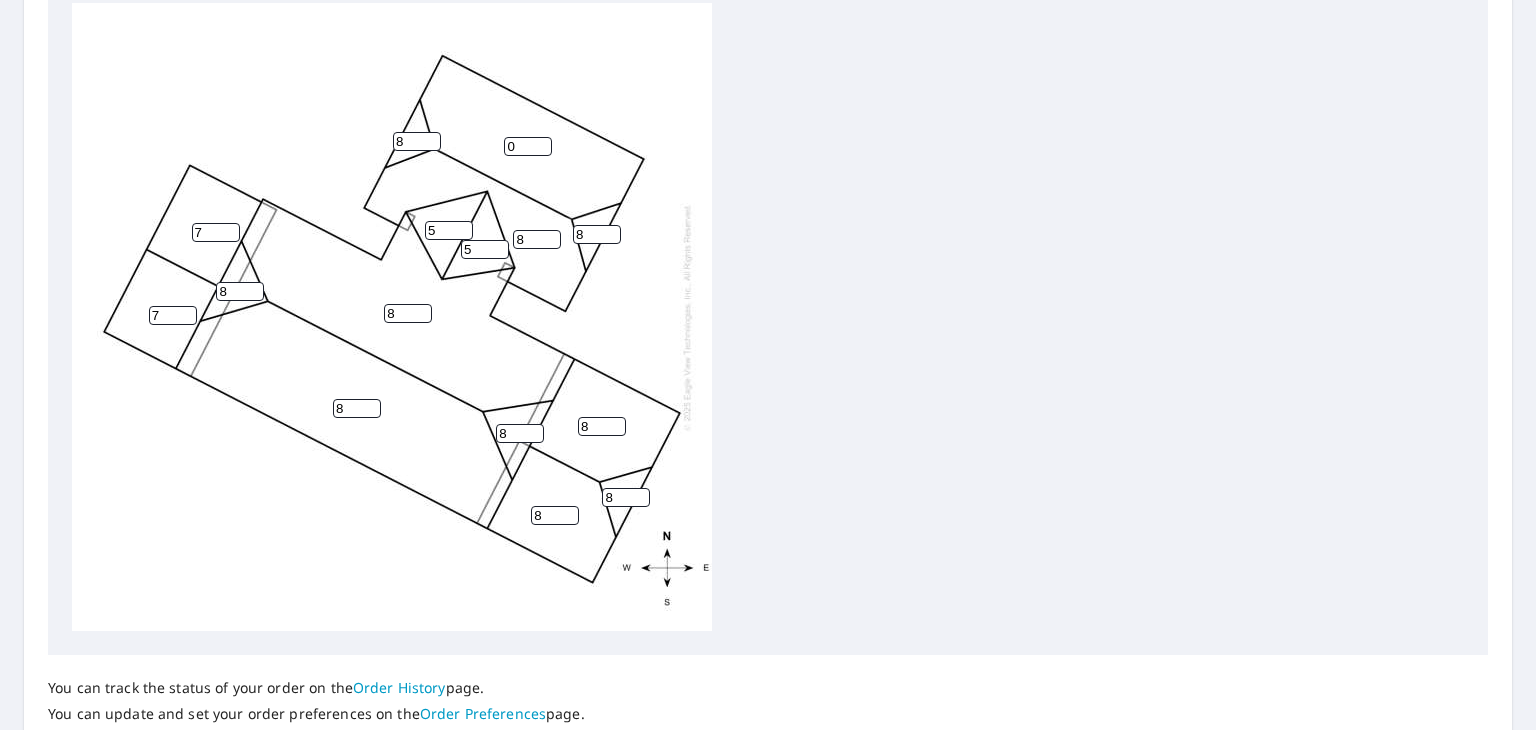 type on "8" 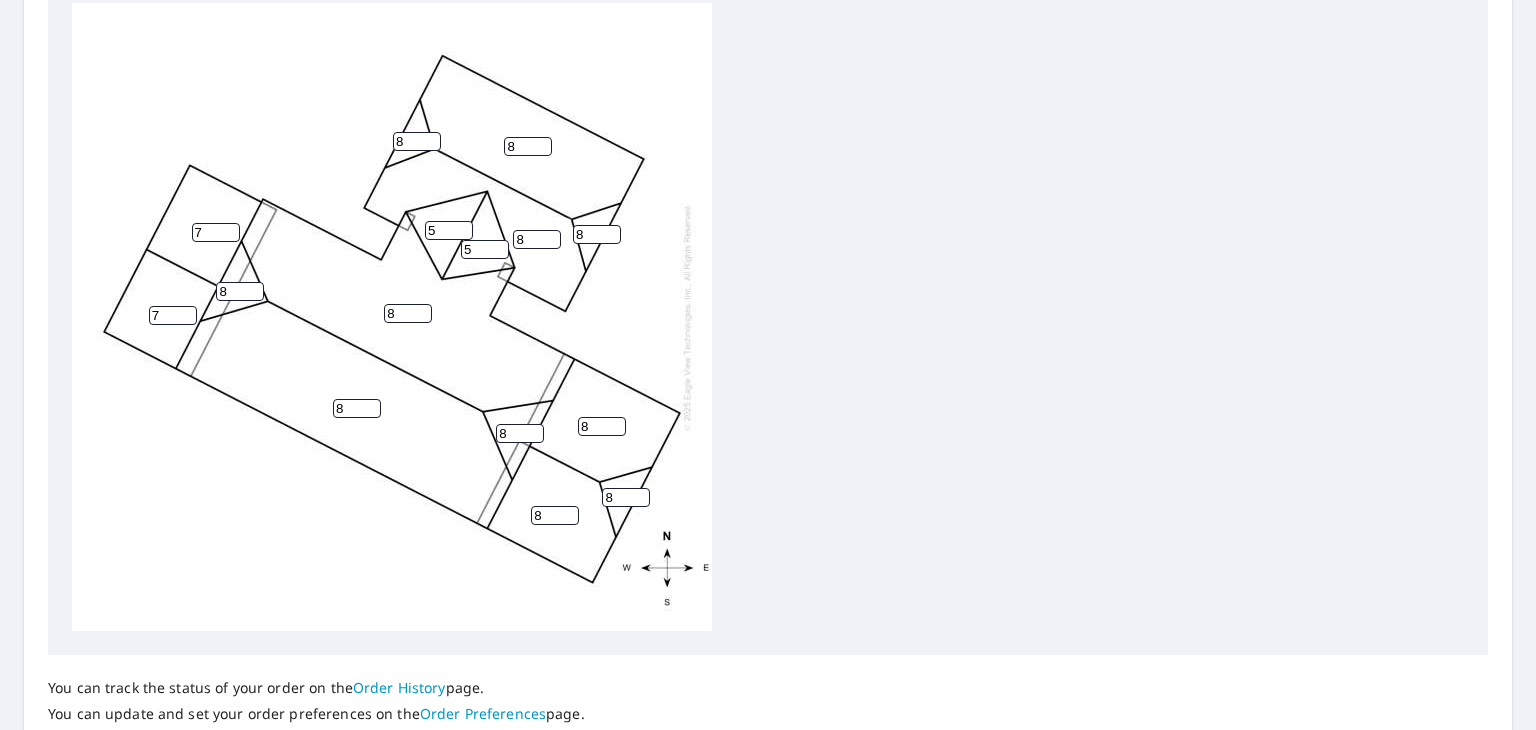 type on "8" 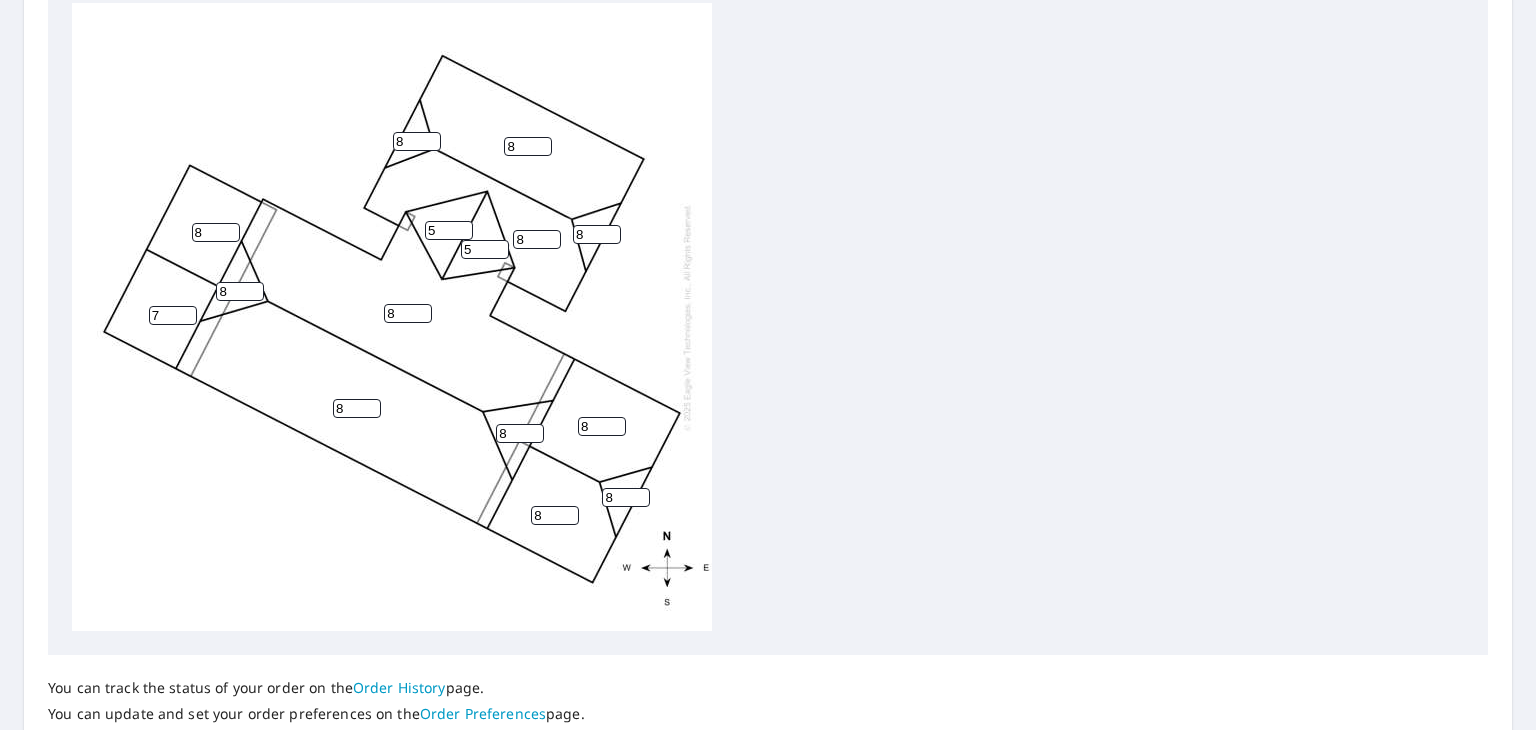 type on "8" 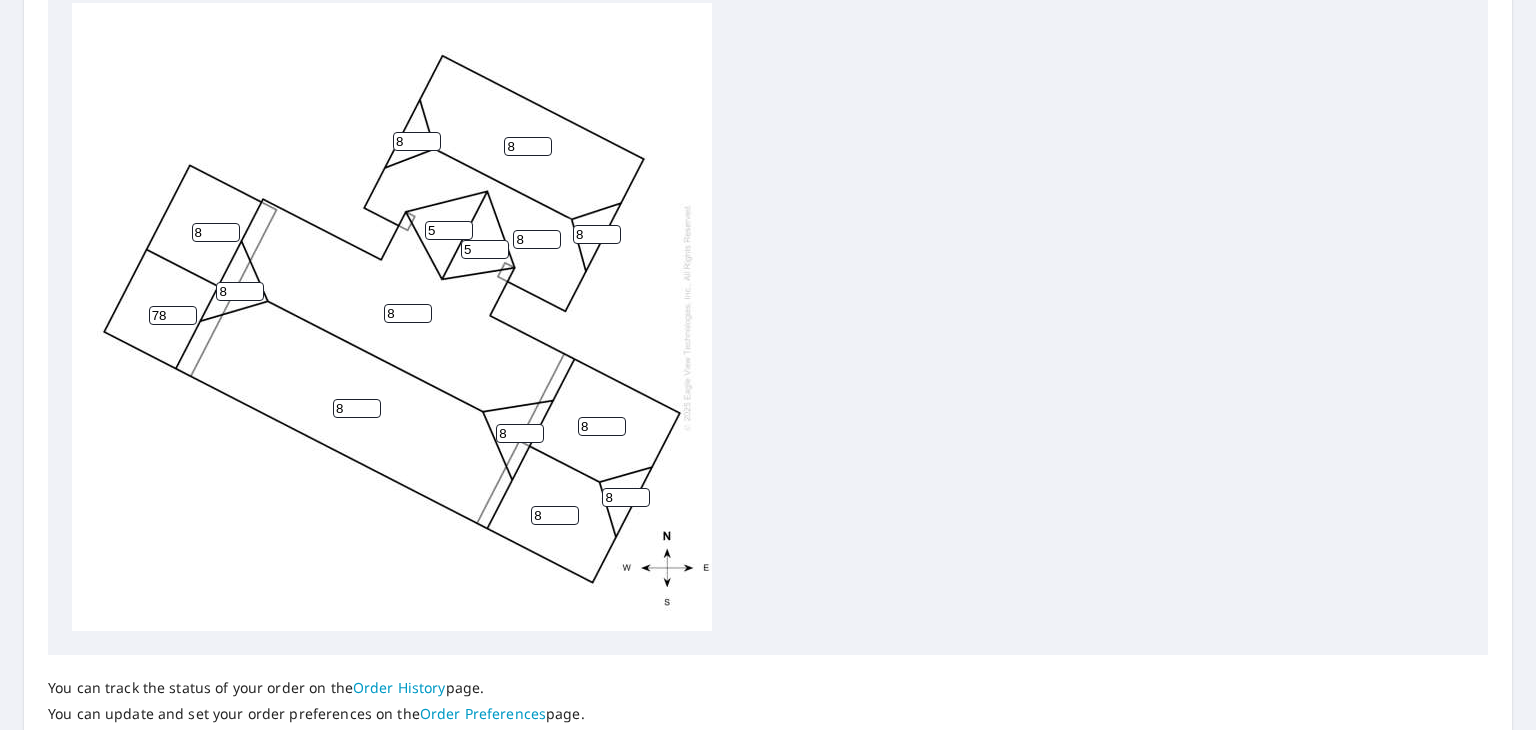scroll, scrollTop: 753, scrollLeft: 0, axis: vertical 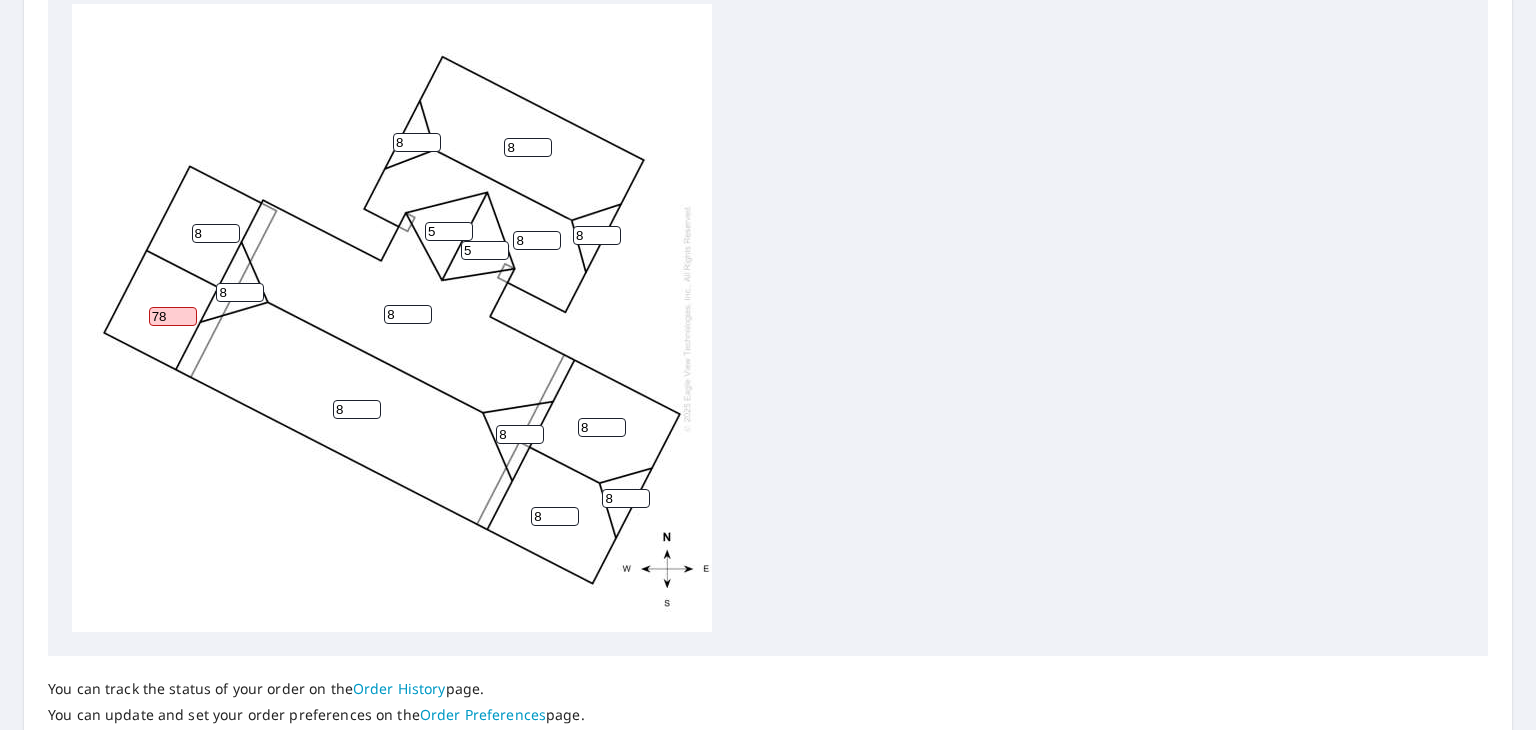 type on "7" 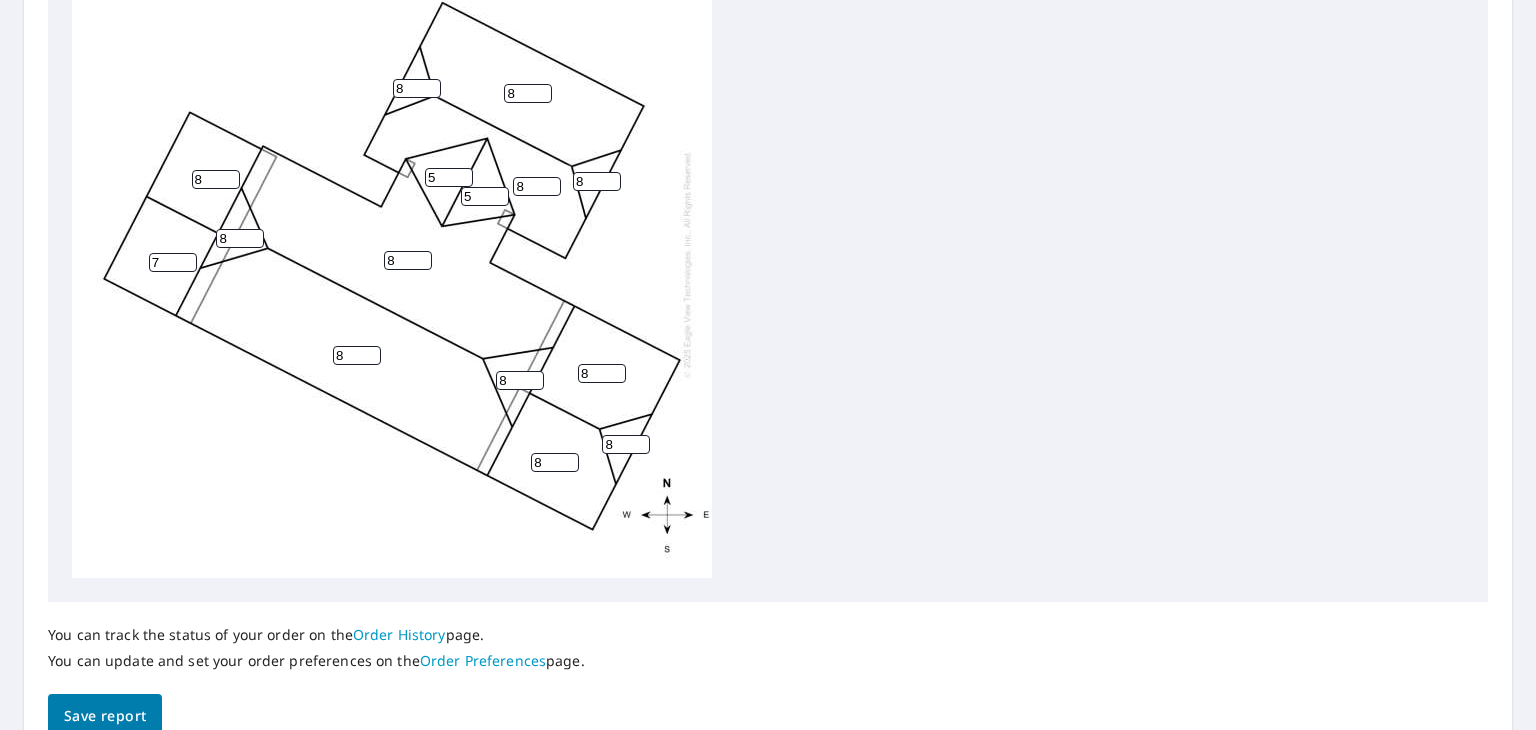 scroll, scrollTop: 700, scrollLeft: 0, axis: vertical 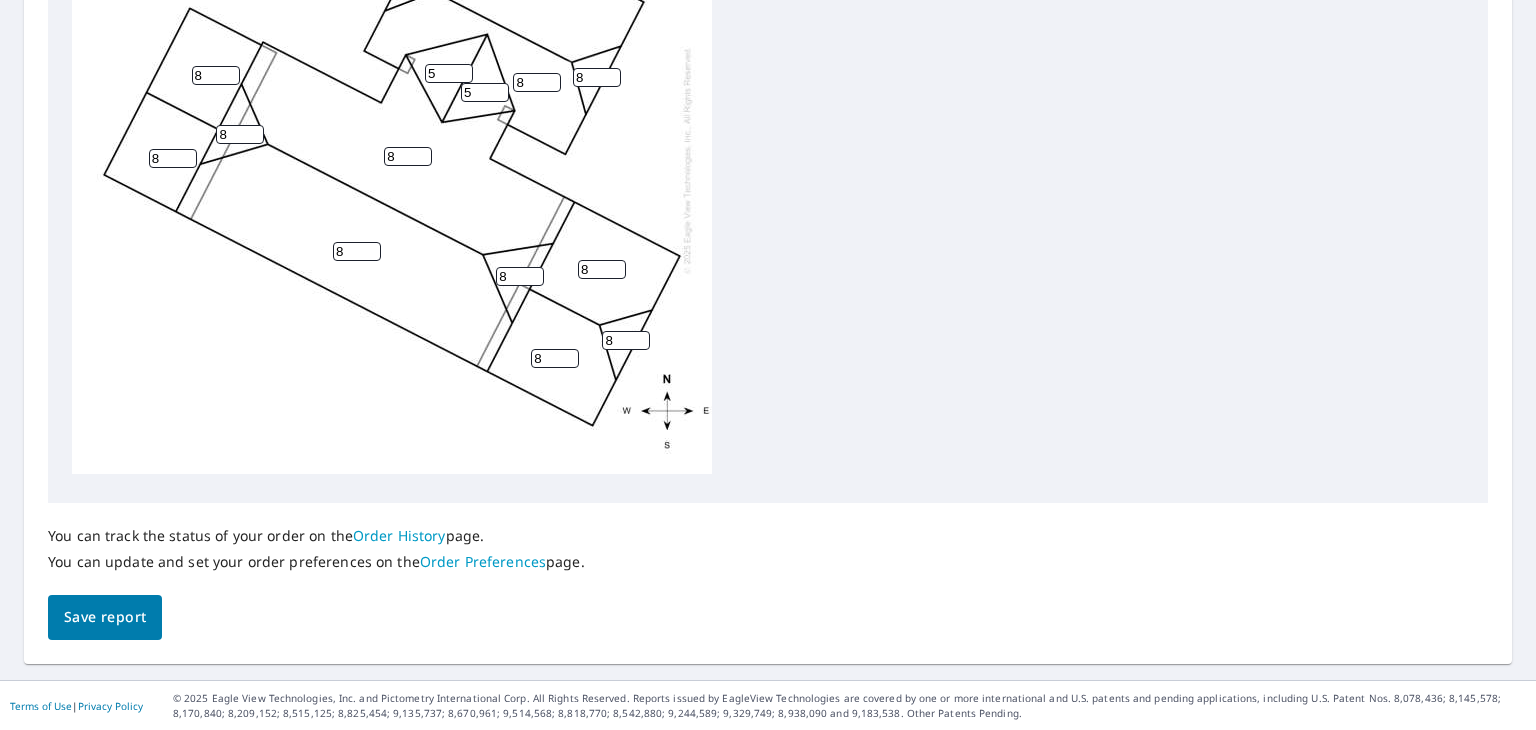 type on "8" 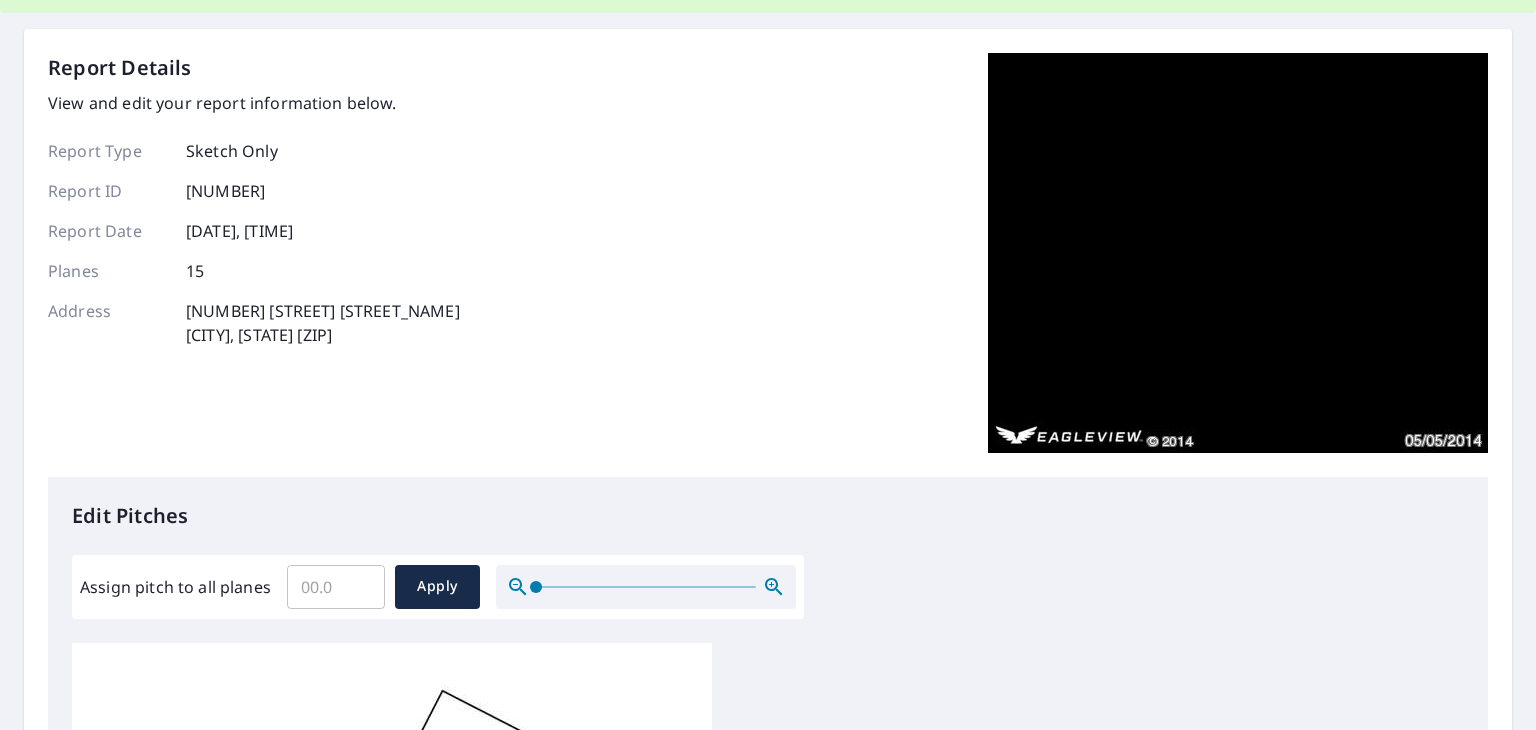 scroll, scrollTop: 0, scrollLeft: 0, axis: both 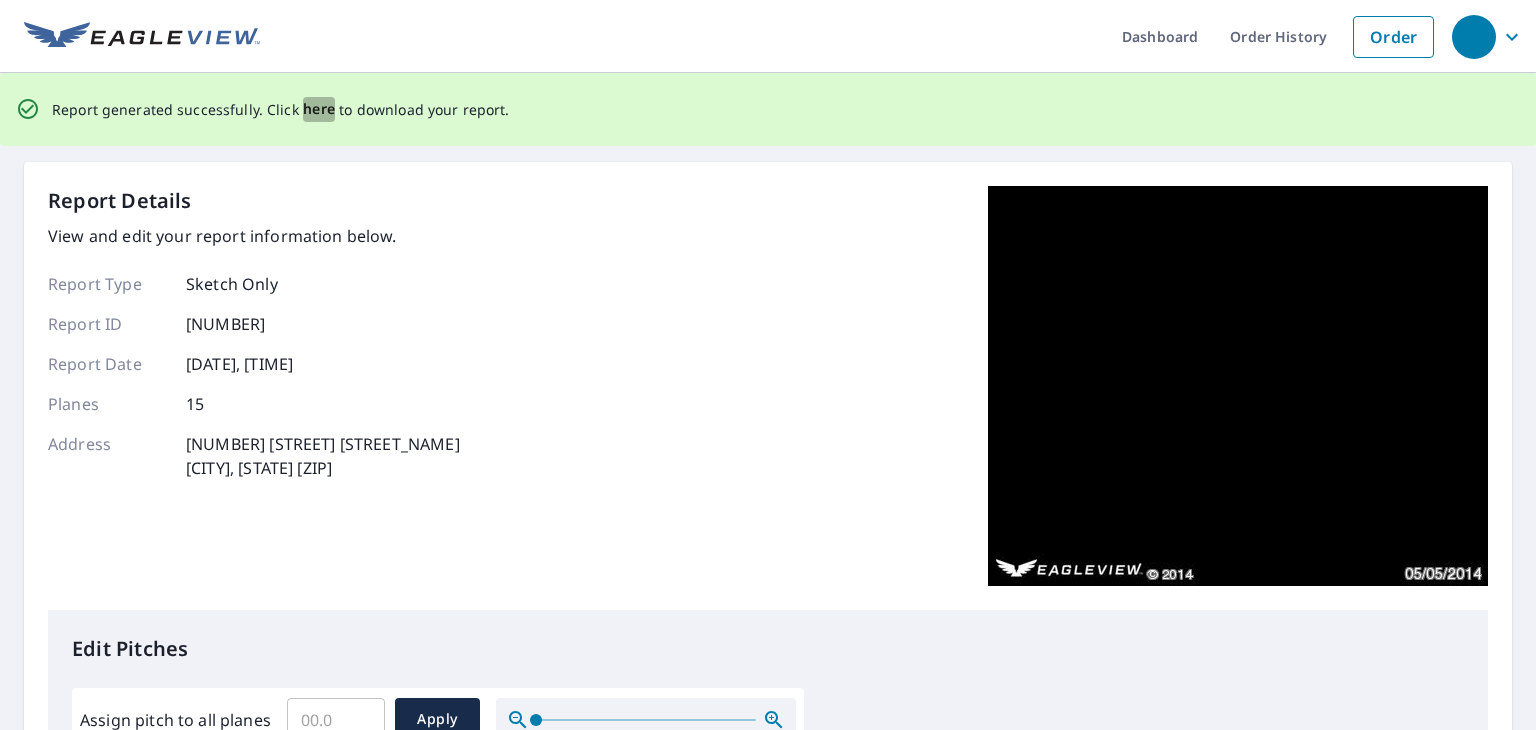 click on "here" at bounding box center [319, 109] 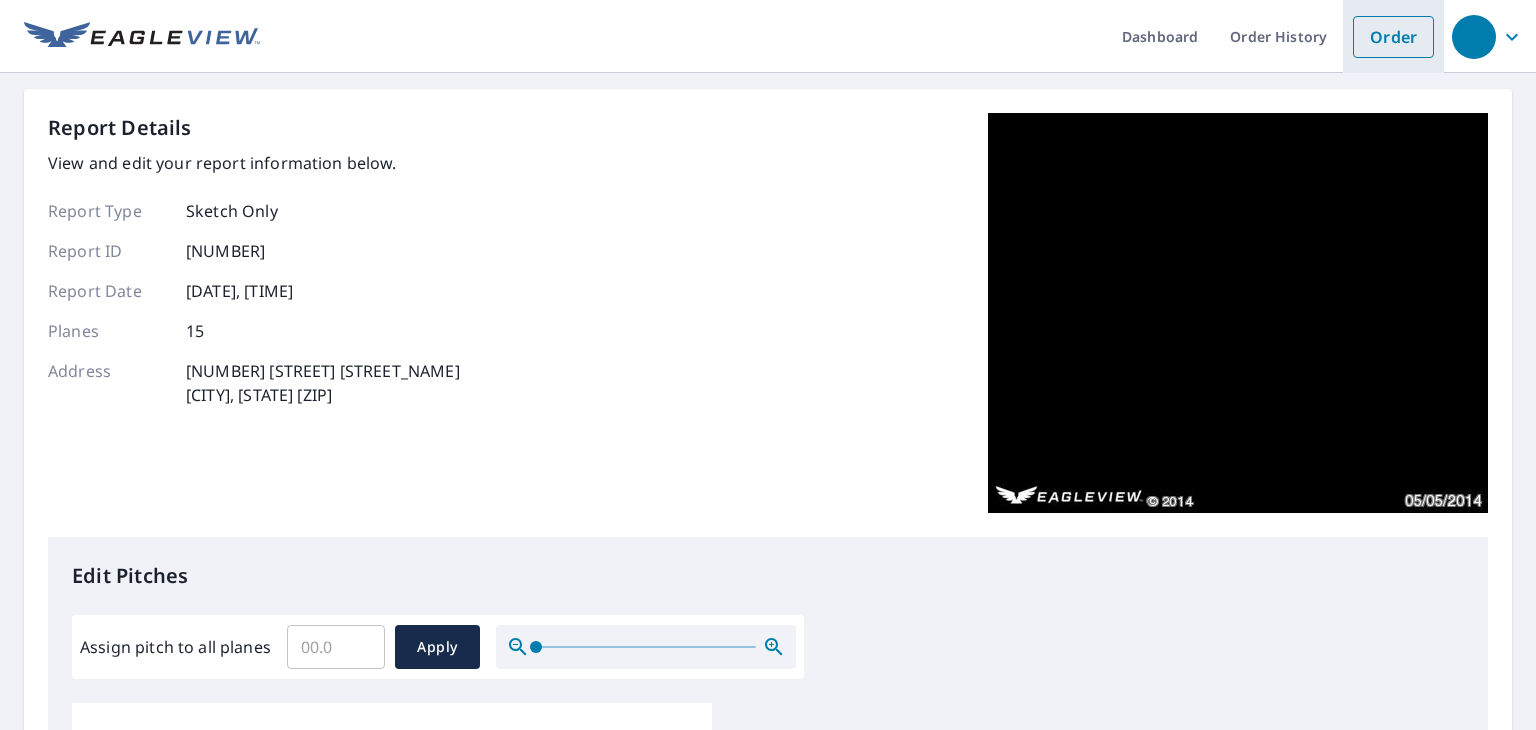 click on "Order" at bounding box center (1393, 37) 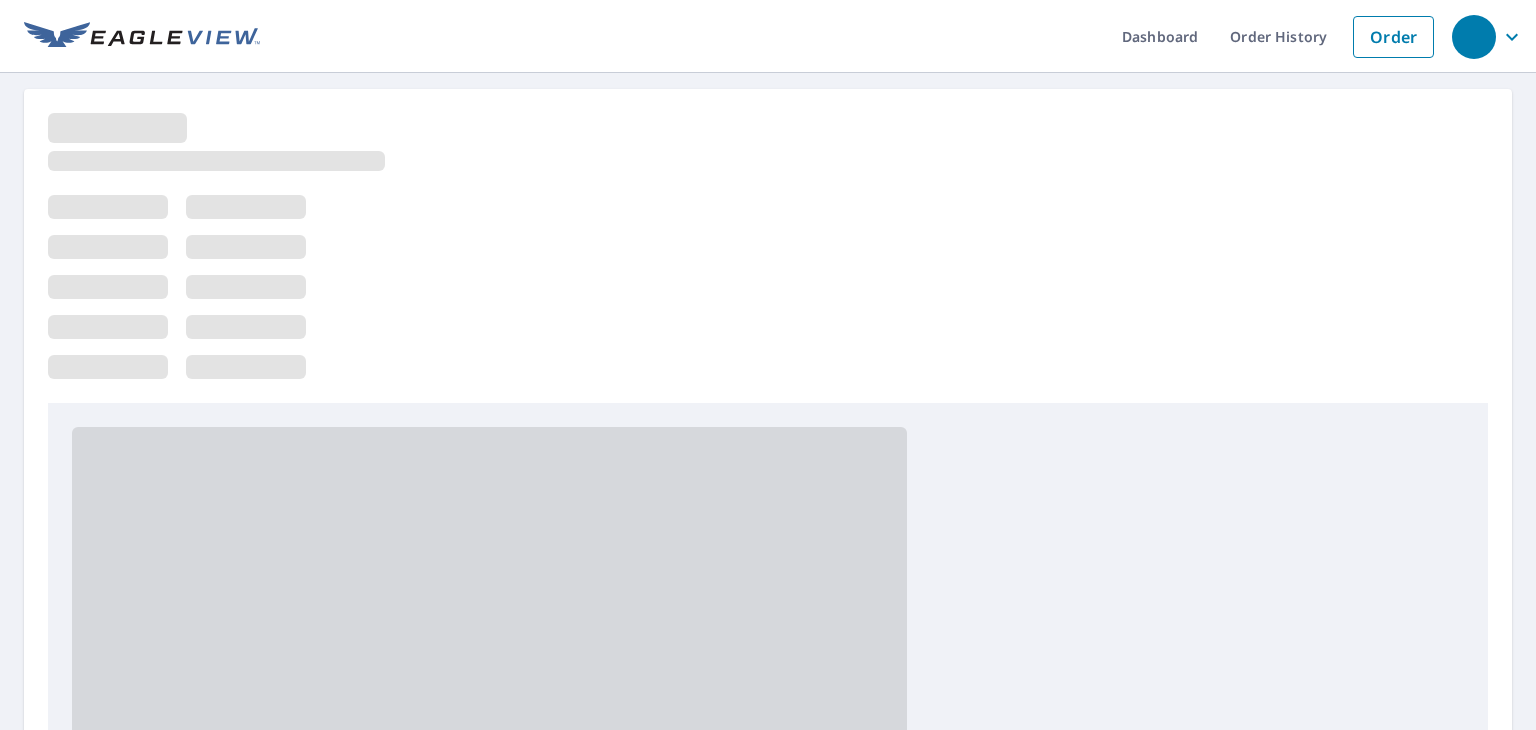 scroll, scrollTop: 0, scrollLeft: 0, axis: both 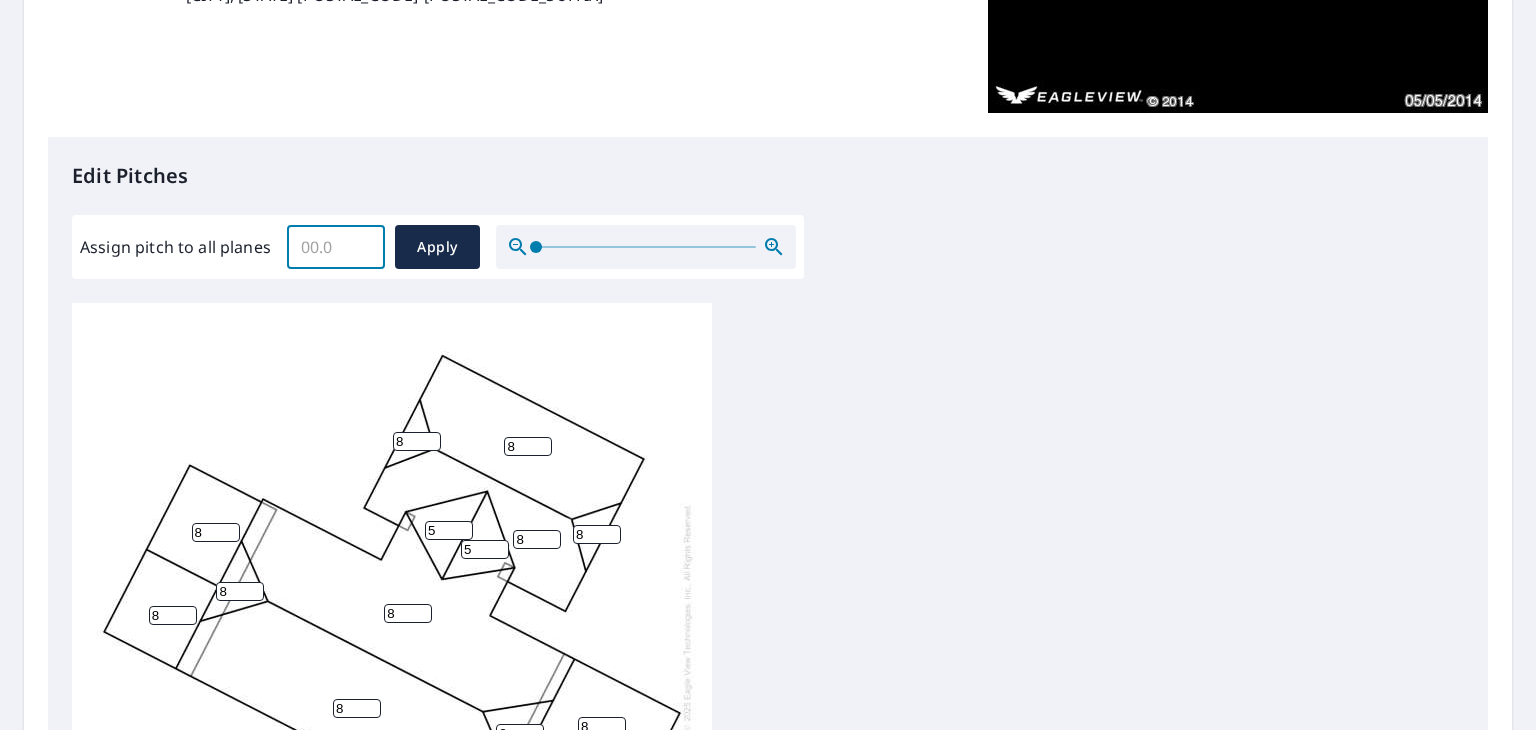 click on "Assign pitch to all planes" at bounding box center (336, 247) 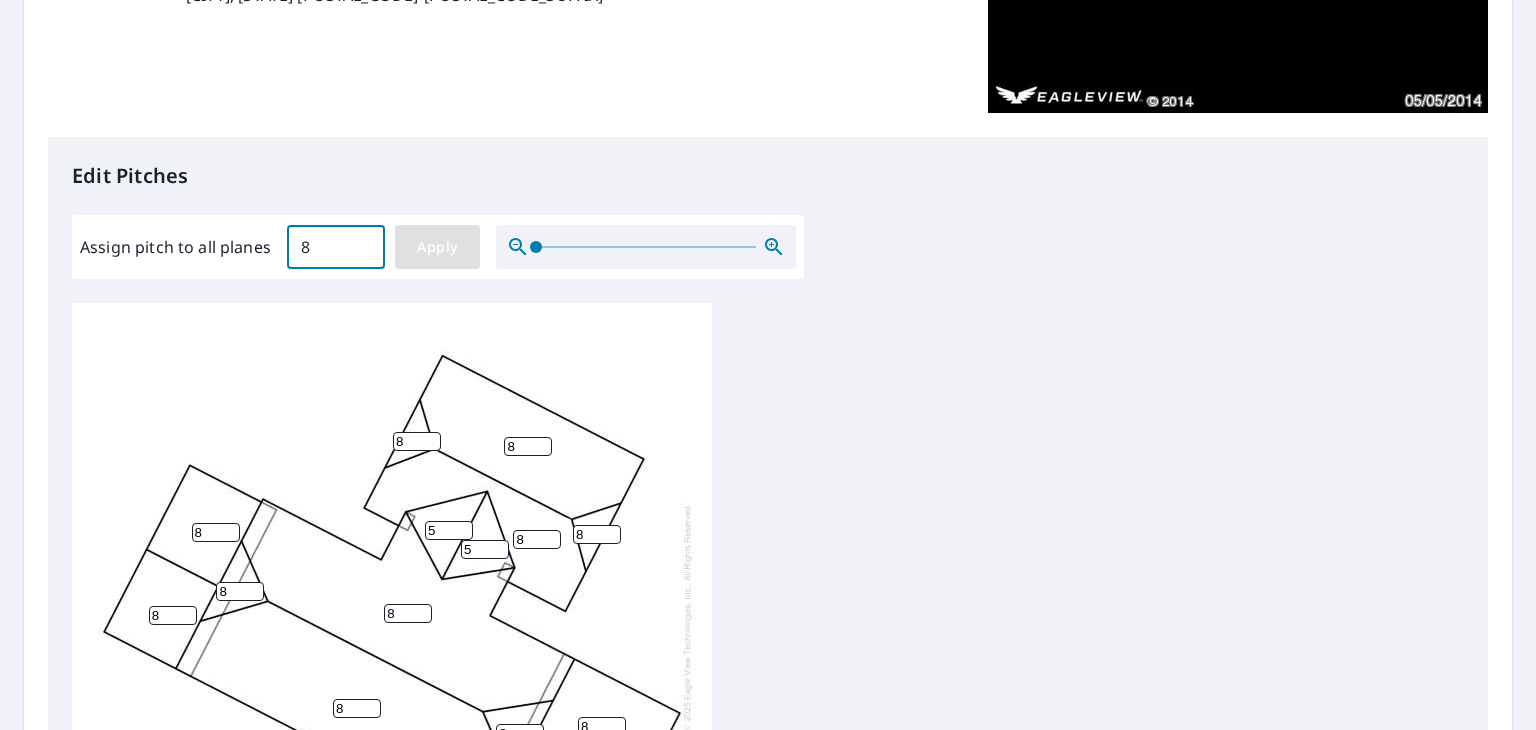 type on "8" 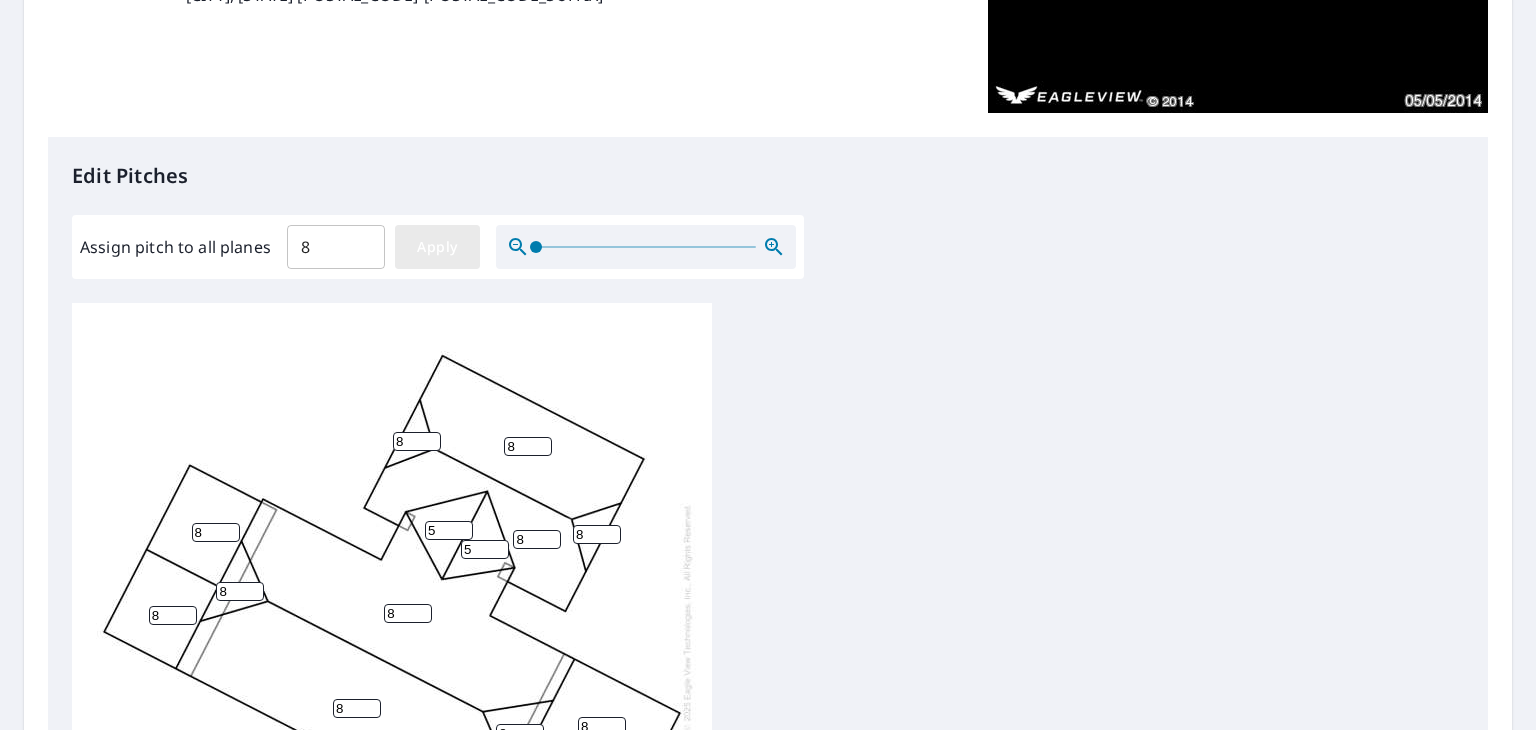 click on "Apply" at bounding box center (437, 247) 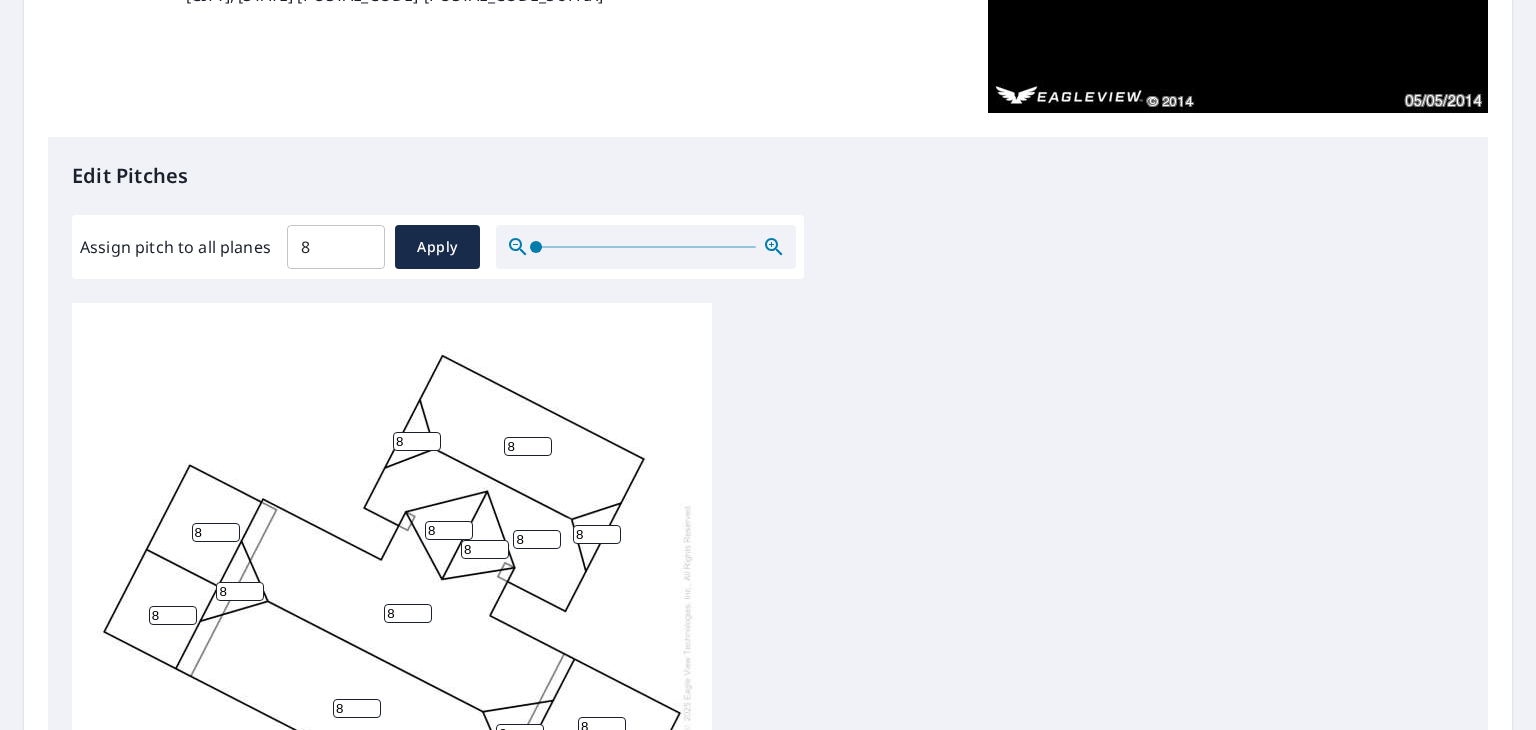 scroll, scrollTop: 20, scrollLeft: 0, axis: vertical 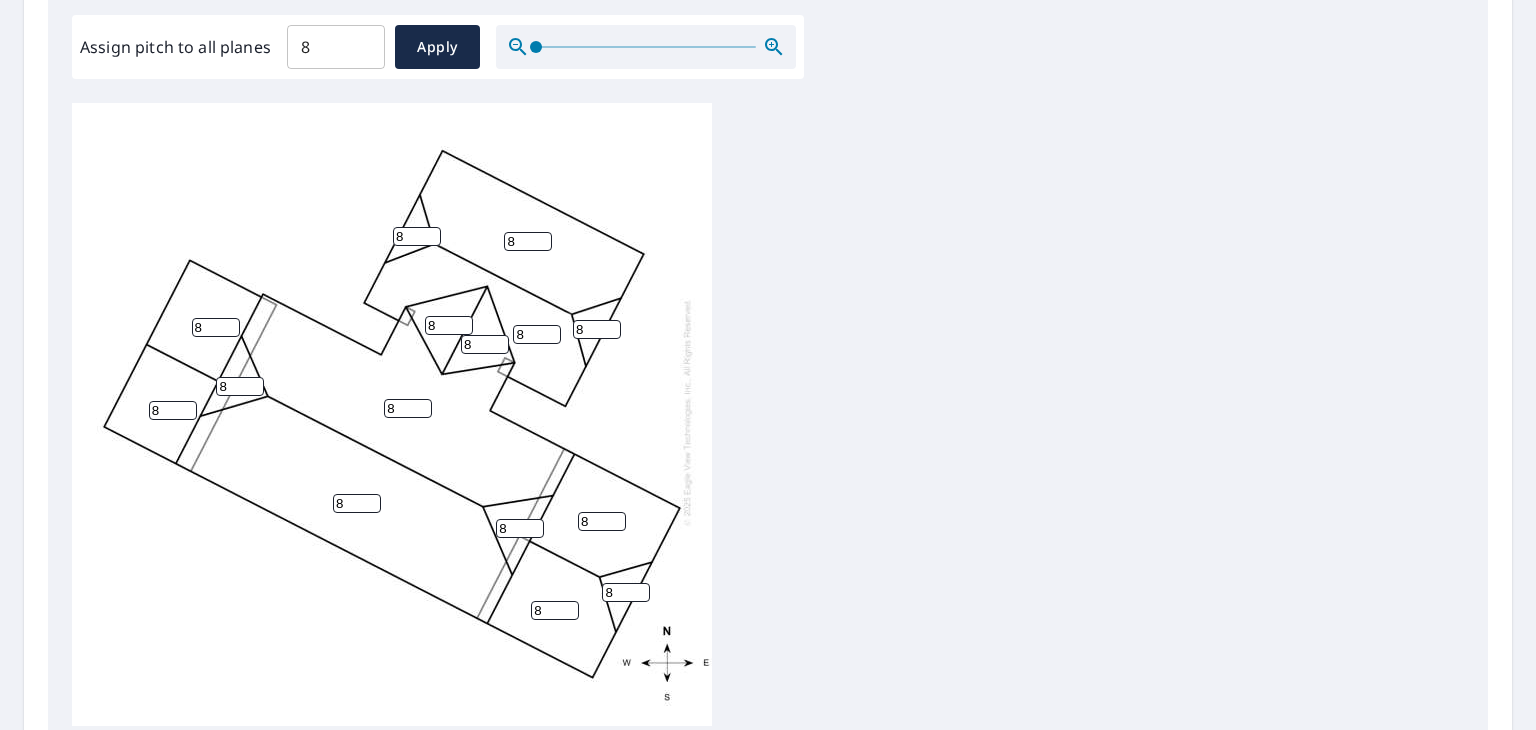 click on "8" at bounding box center [449, 325] 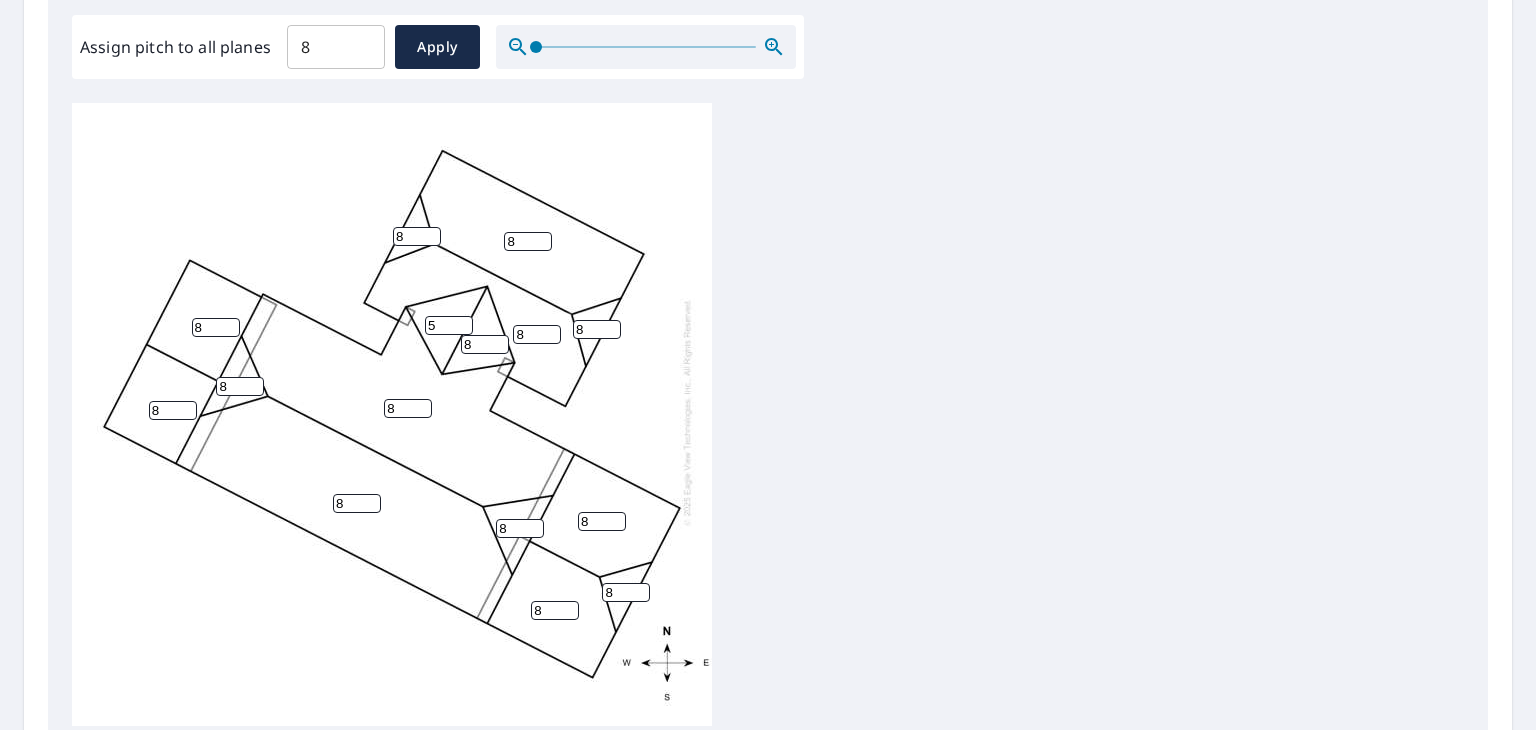 type on "5" 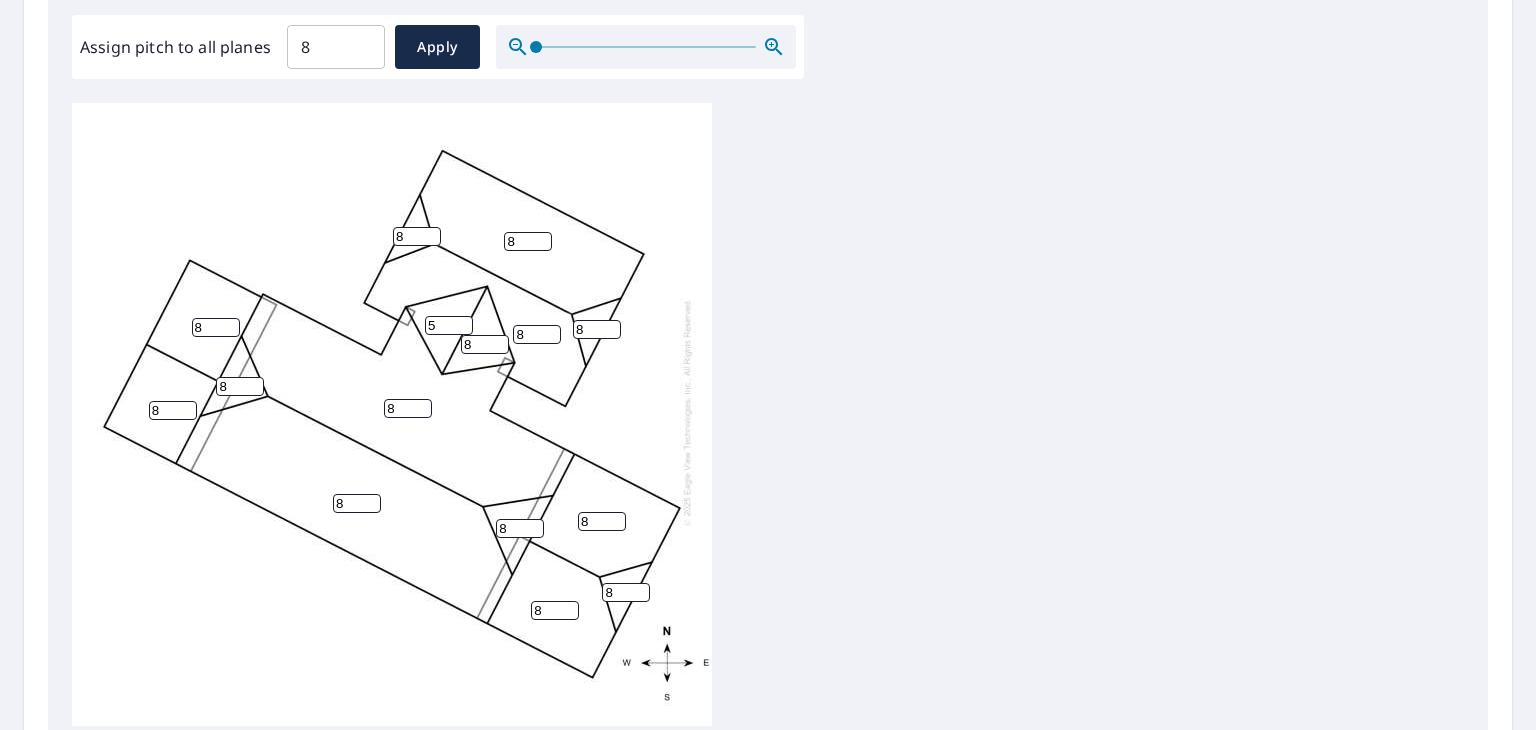 click on "8" at bounding box center [485, 344] 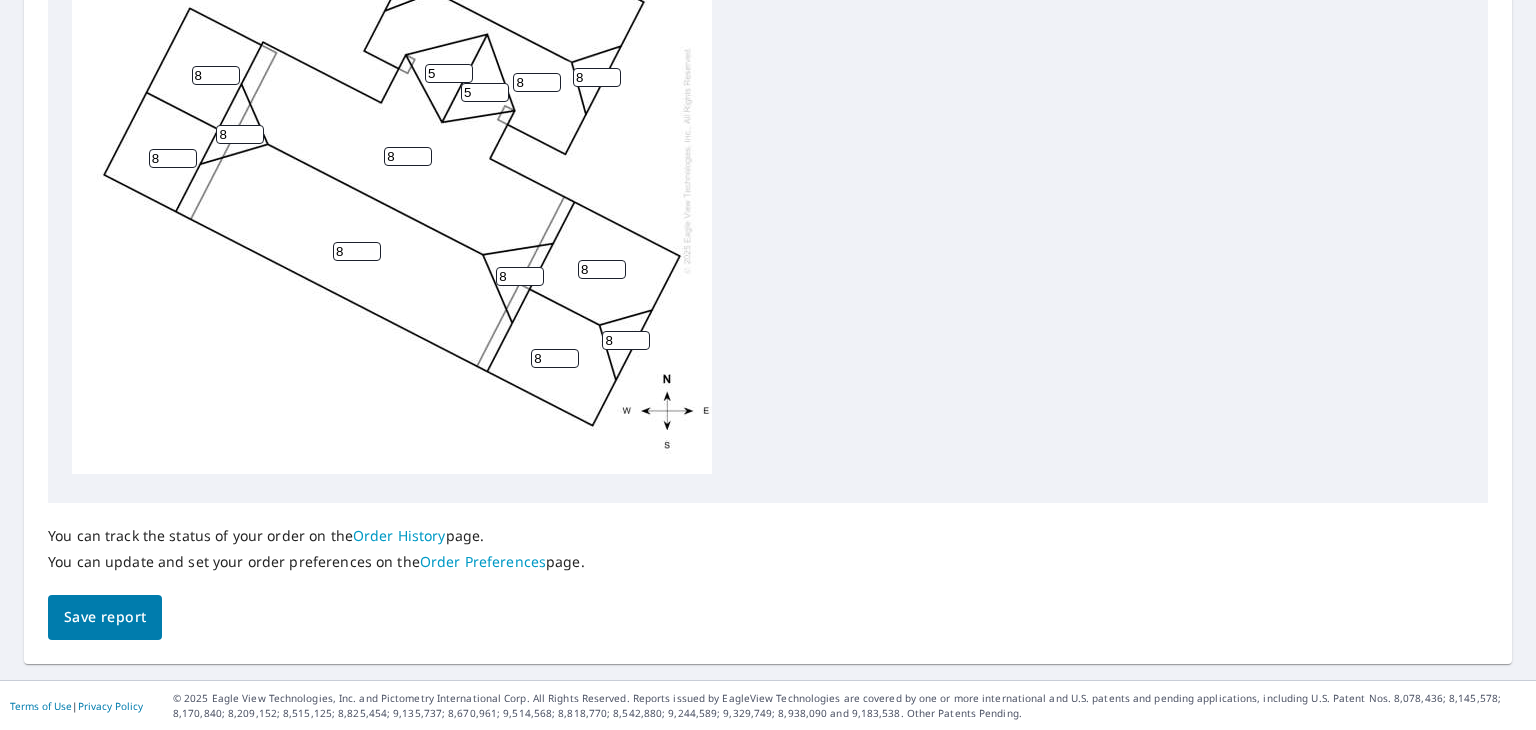 scroll, scrollTop: 852, scrollLeft: 0, axis: vertical 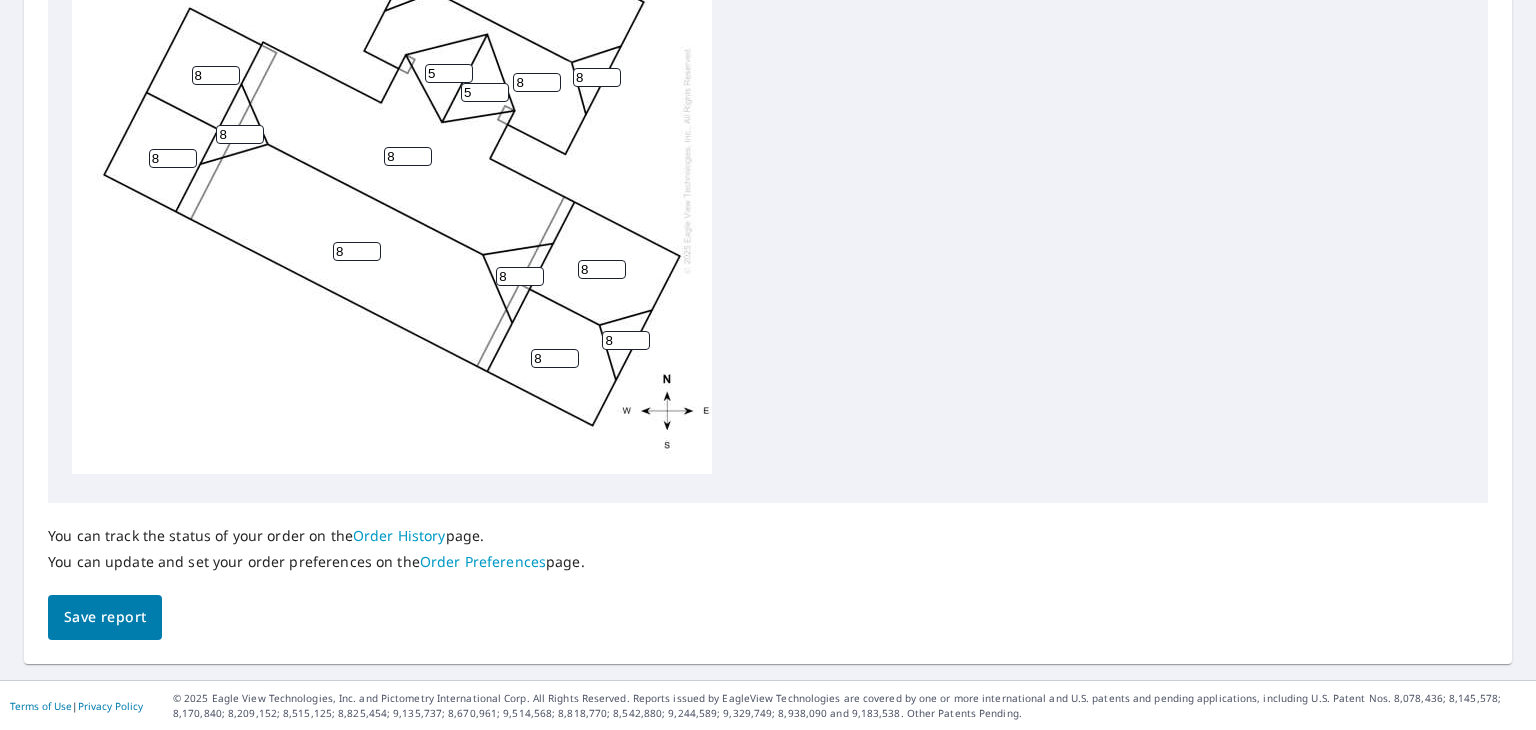 type on "5" 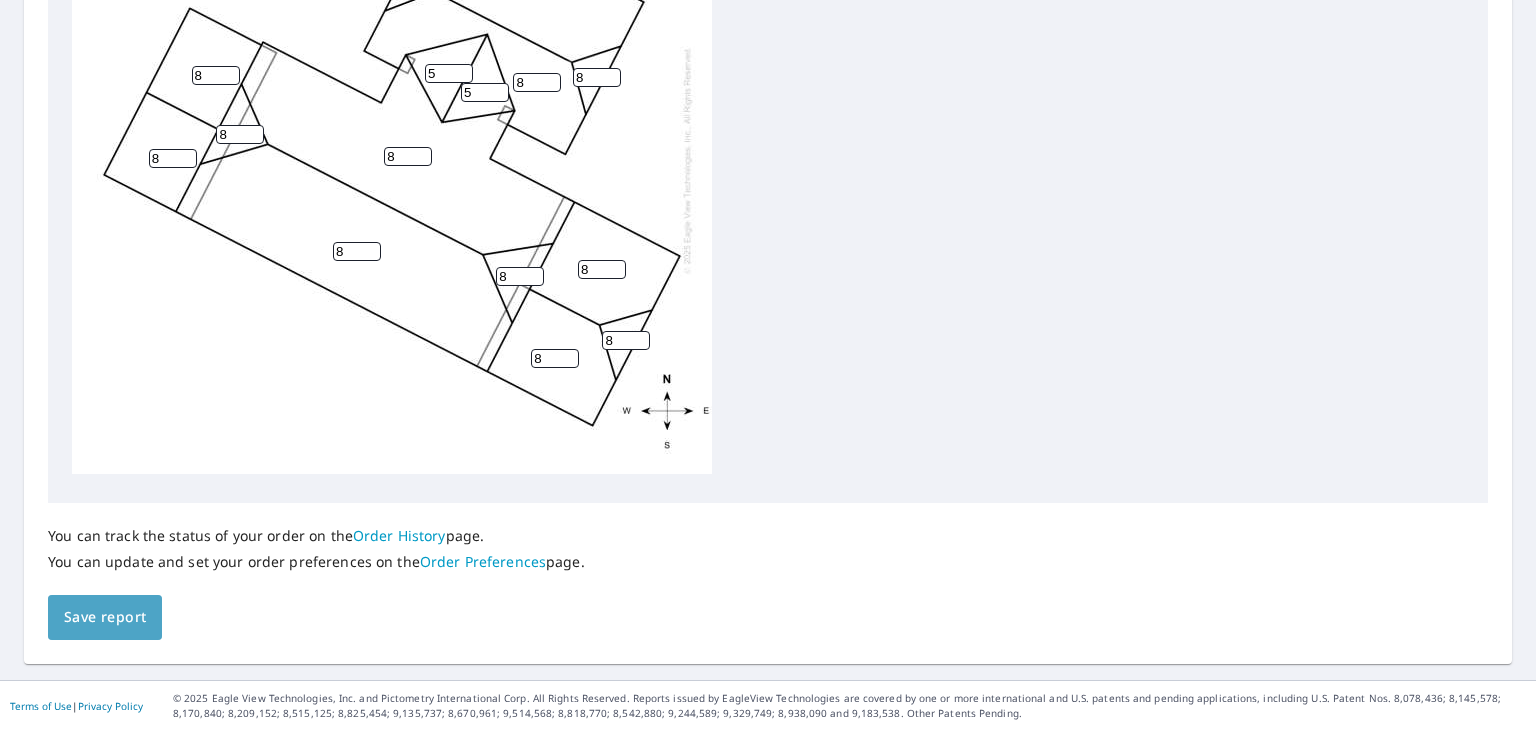 click on "Save report" at bounding box center [105, 617] 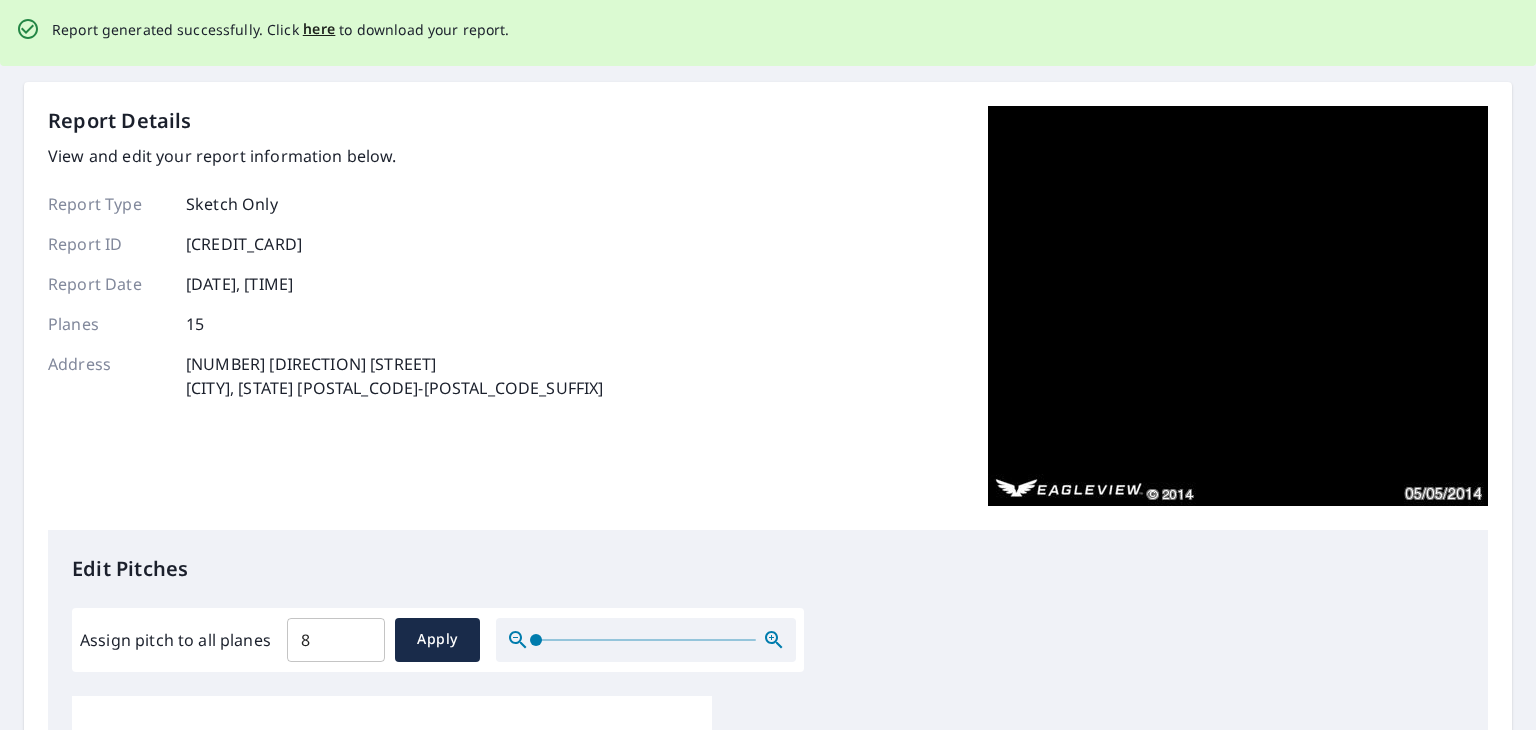 scroll, scrollTop: 0, scrollLeft: 0, axis: both 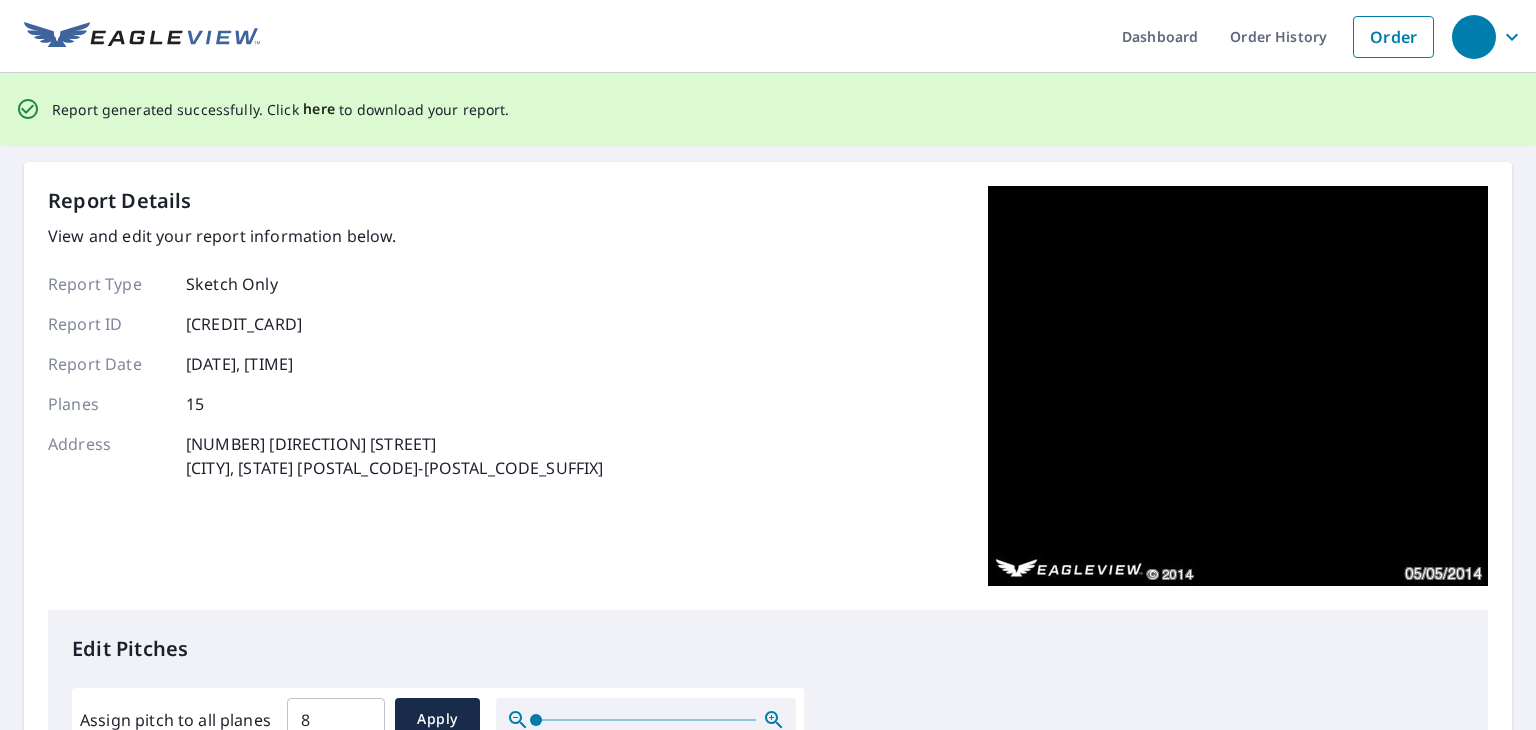 click on "here" at bounding box center [319, 109] 